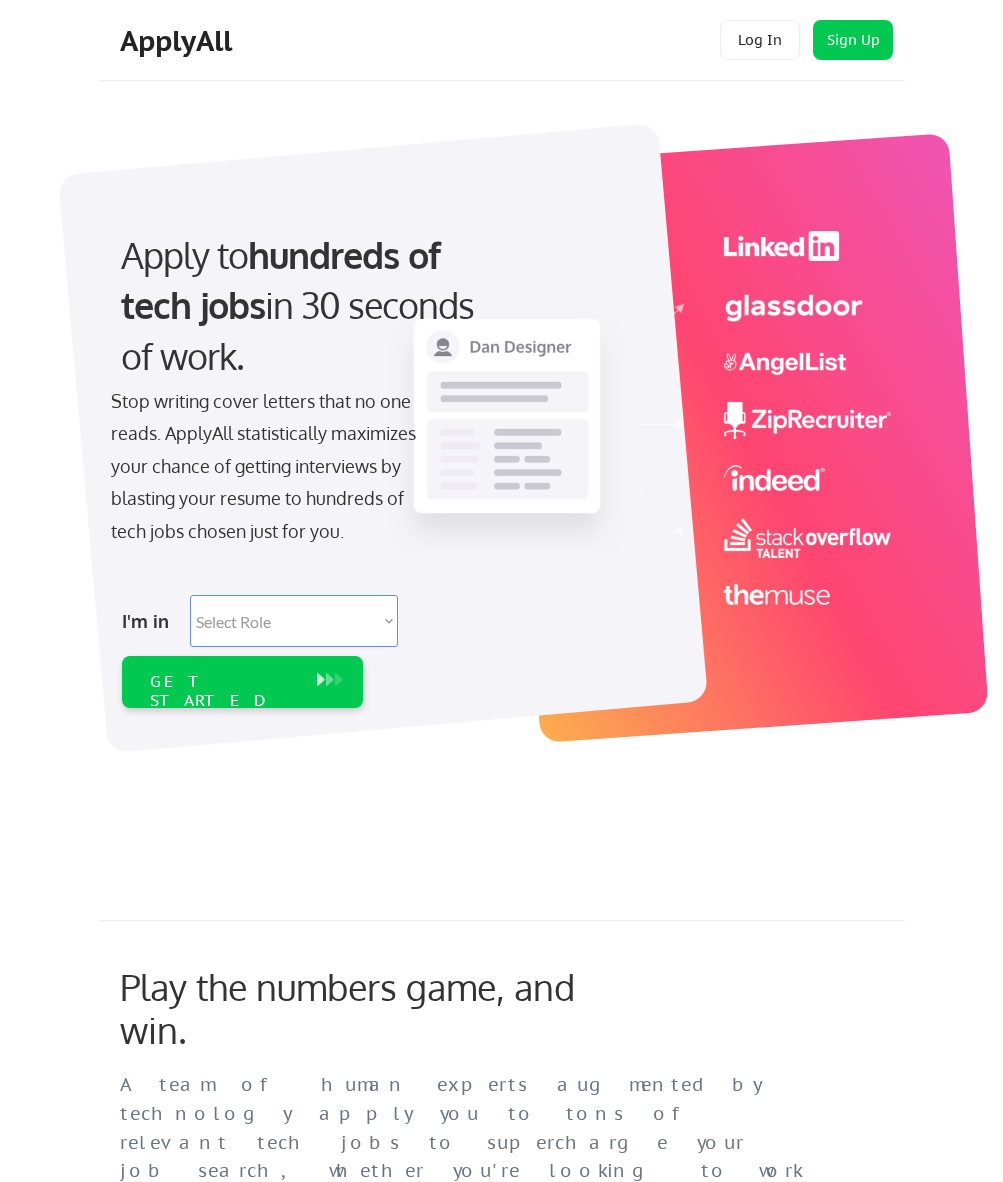 scroll, scrollTop: 0, scrollLeft: 0, axis: both 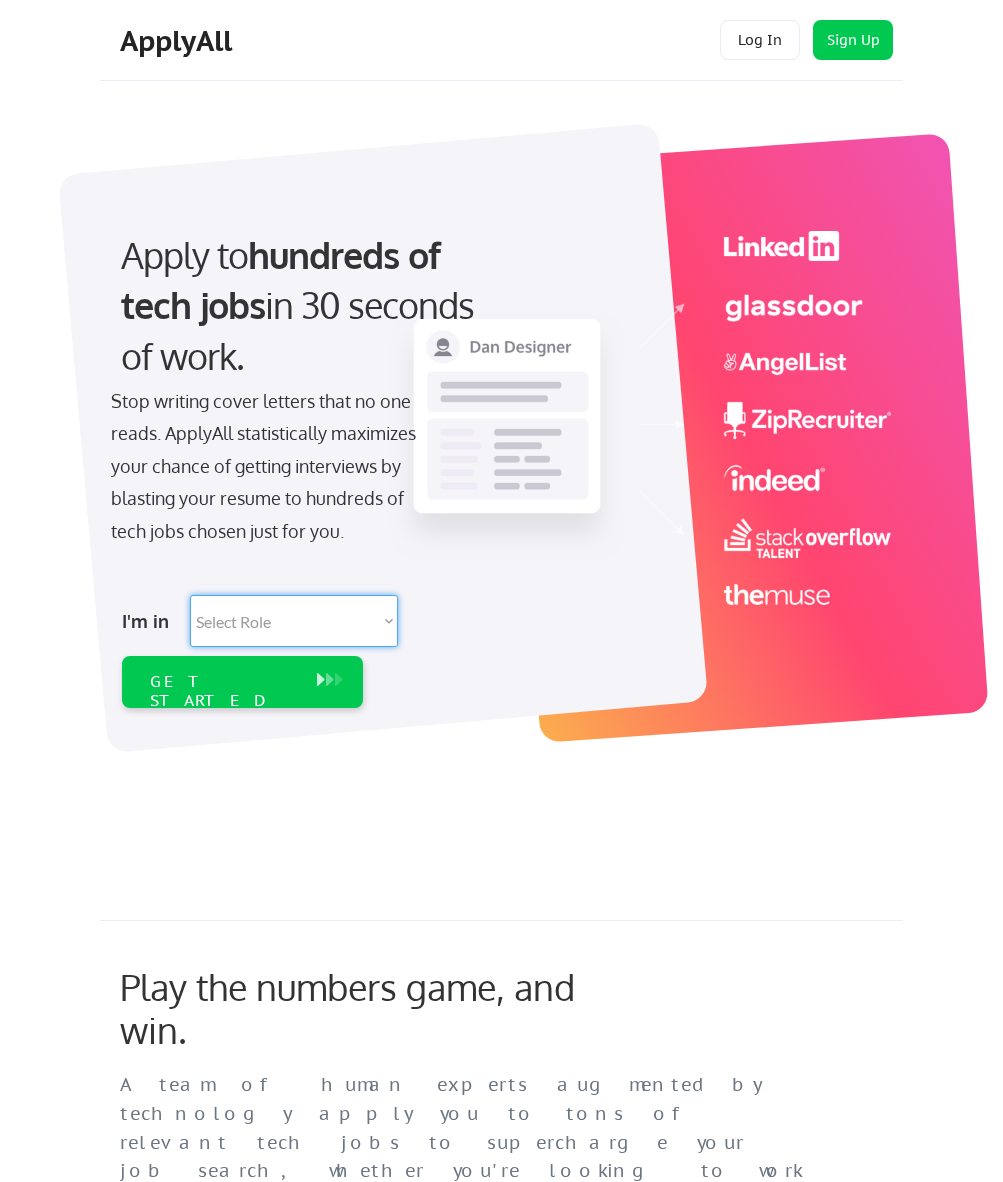 select on ""engineering"" 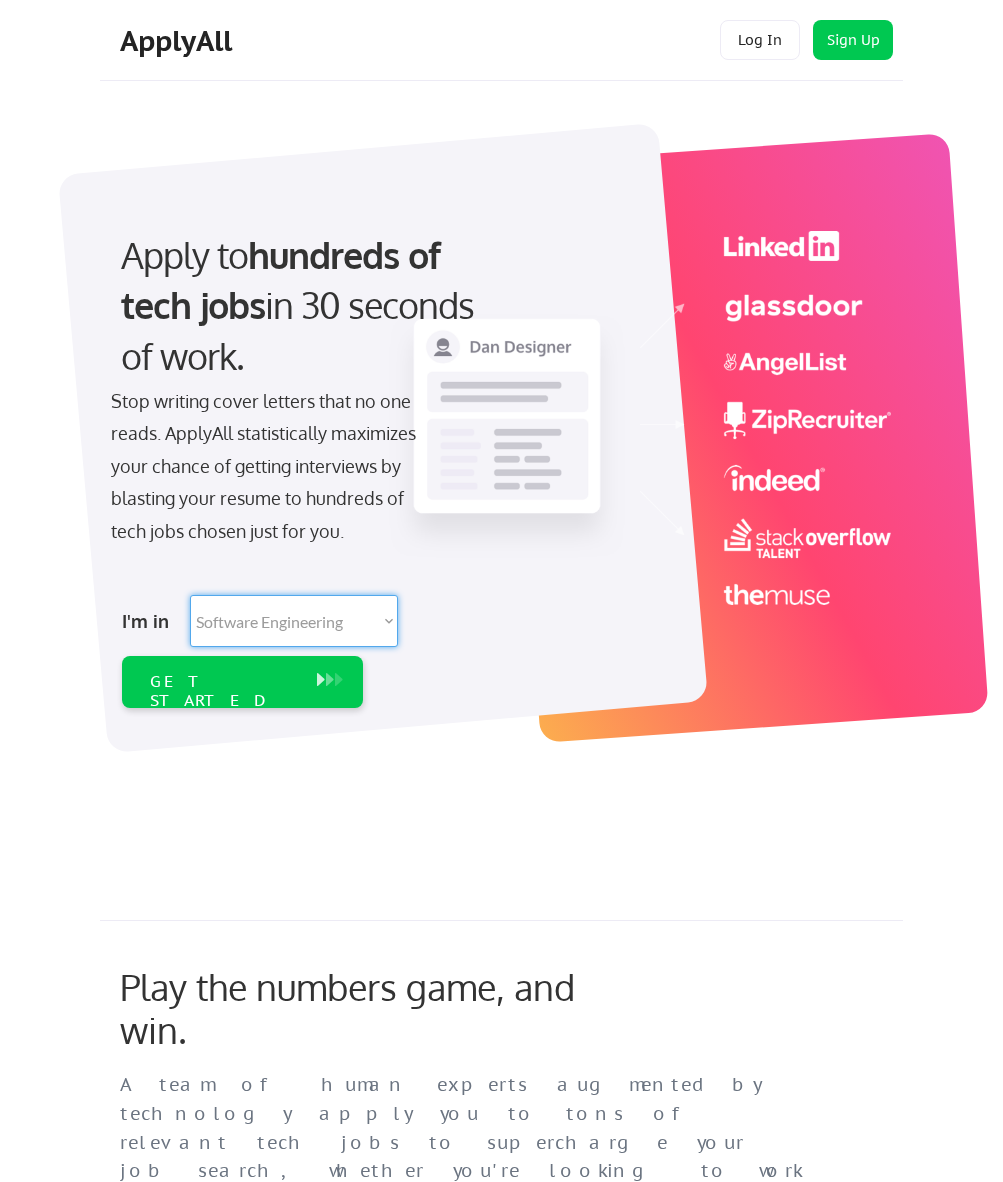 select on ""engineering"" 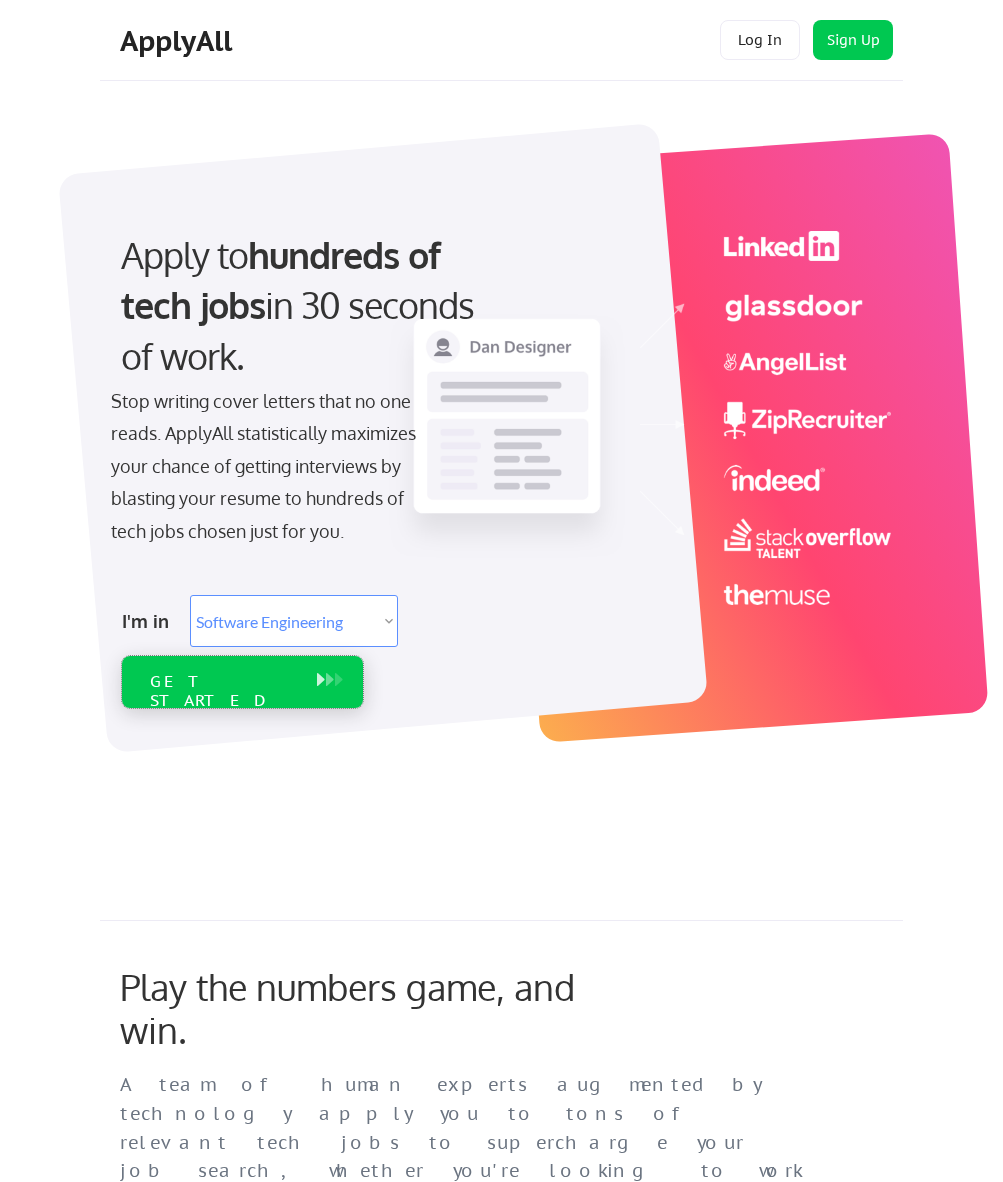 click on "GET STARTED" at bounding box center [223, 691] 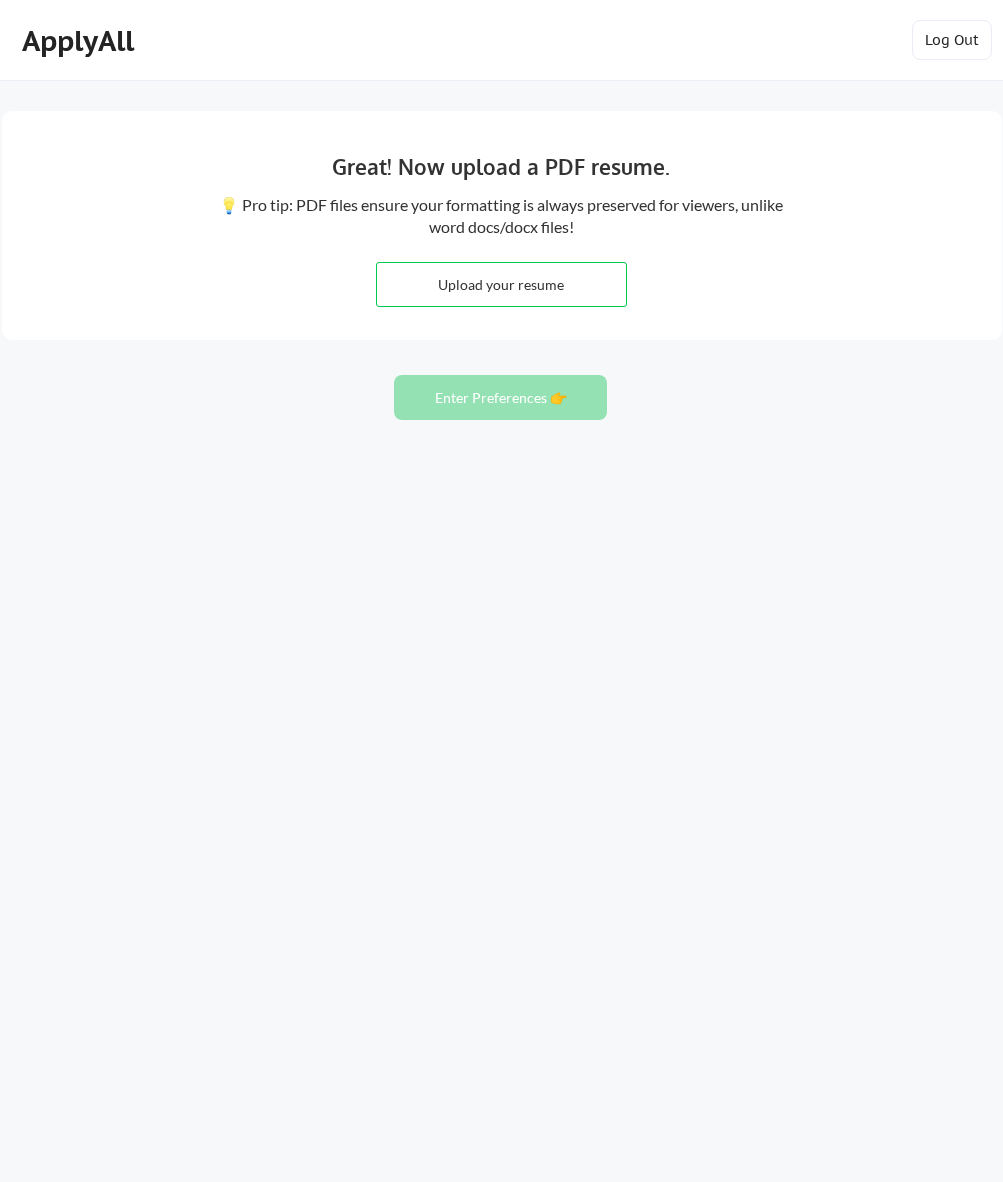 scroll, scrollTop: 0, scrollLeft: 0, axis: both 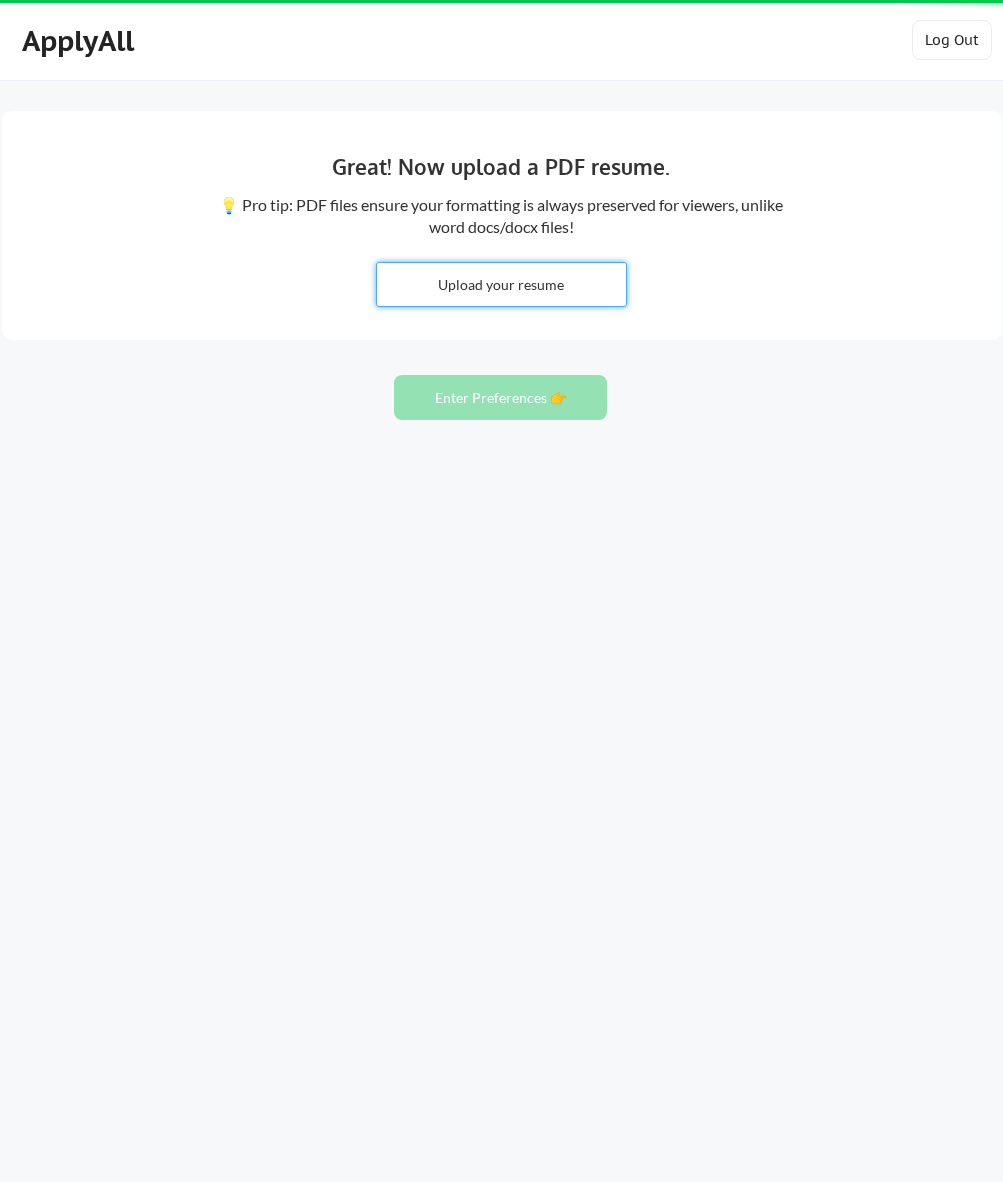 type 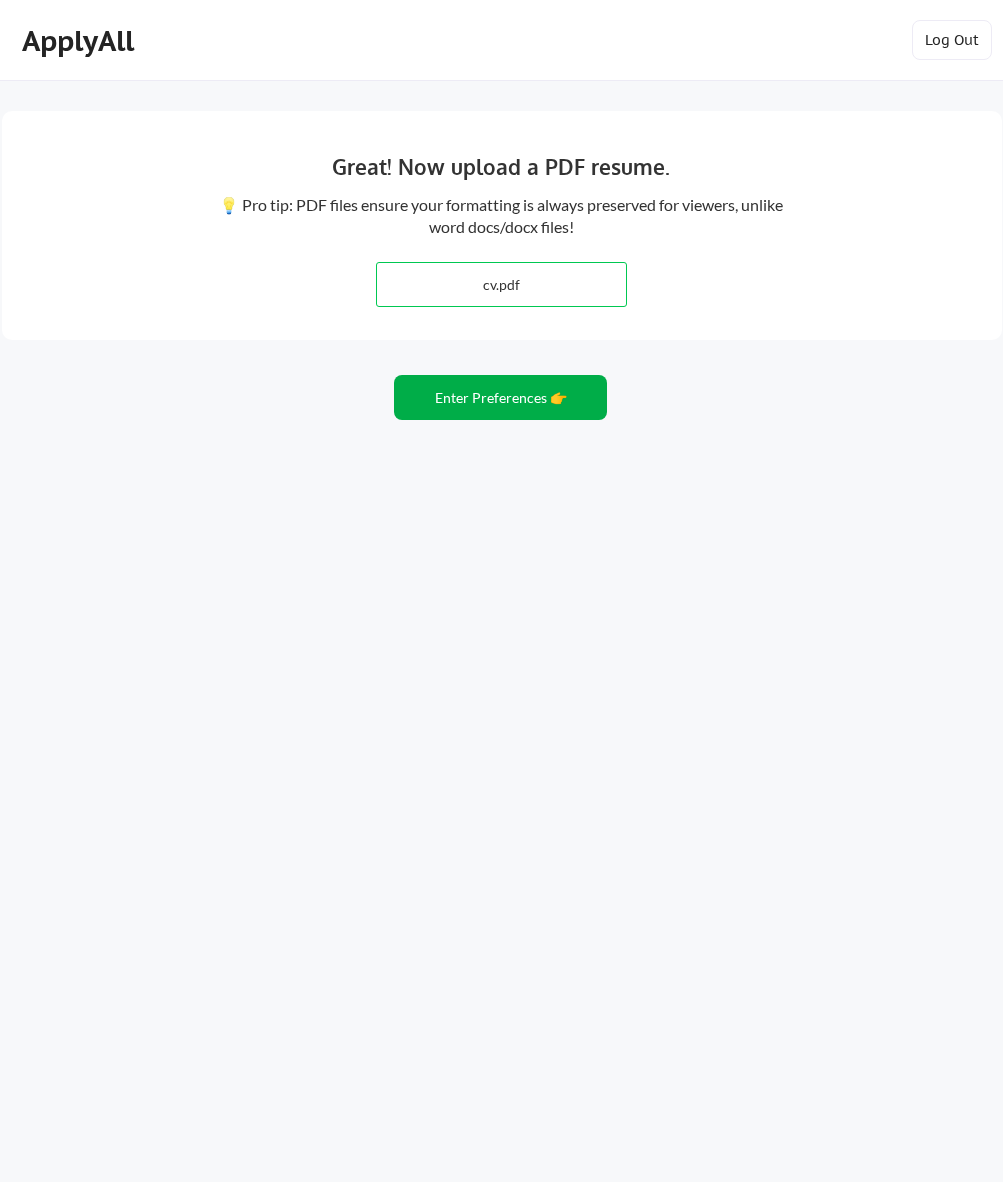 click on "Enter Preferences  👉" at bounding box center [500, 397] 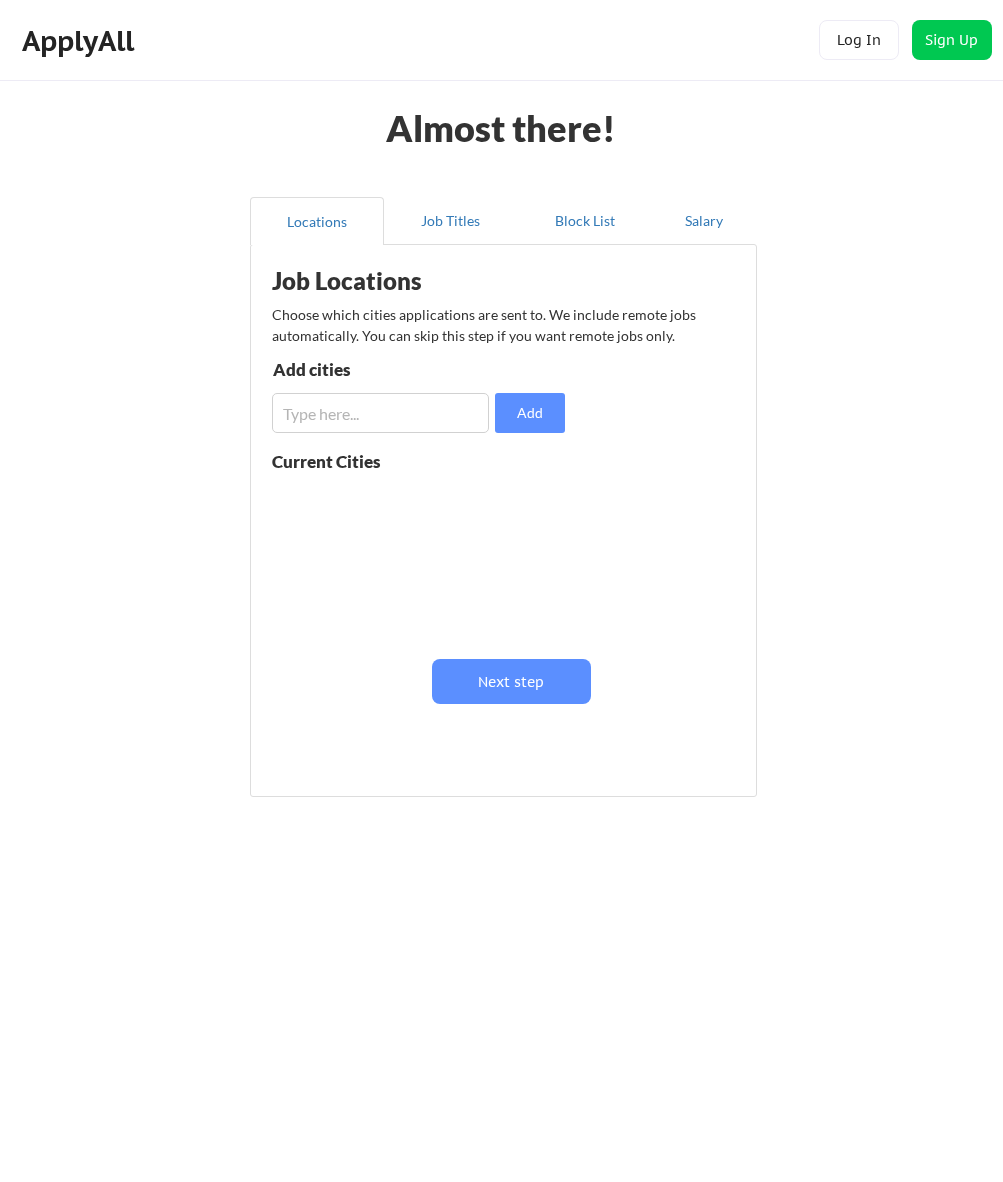 scroll, scrollTop: 0, scrollLeft: 0, axis: both 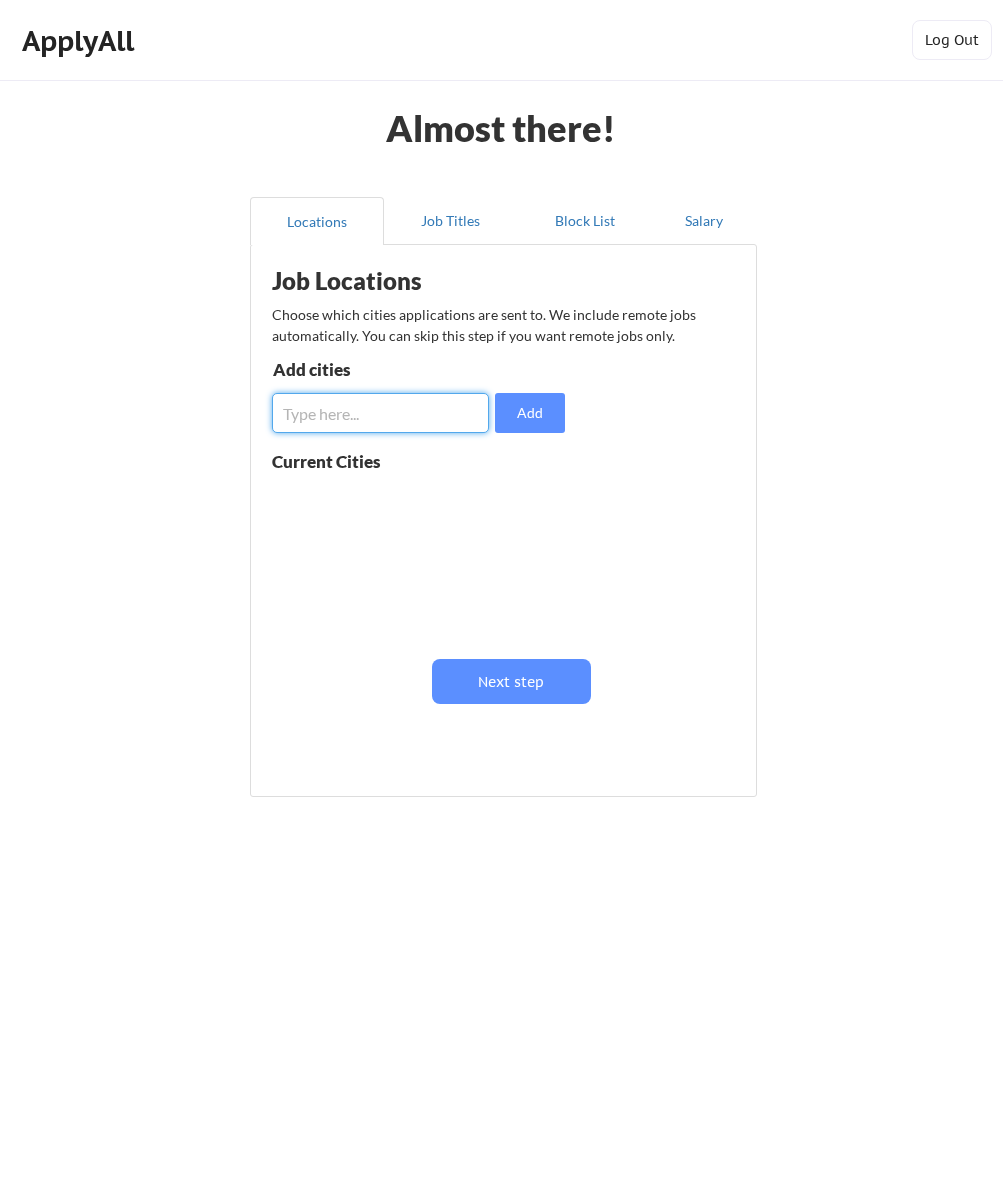 click at bounding box center (380, 413) 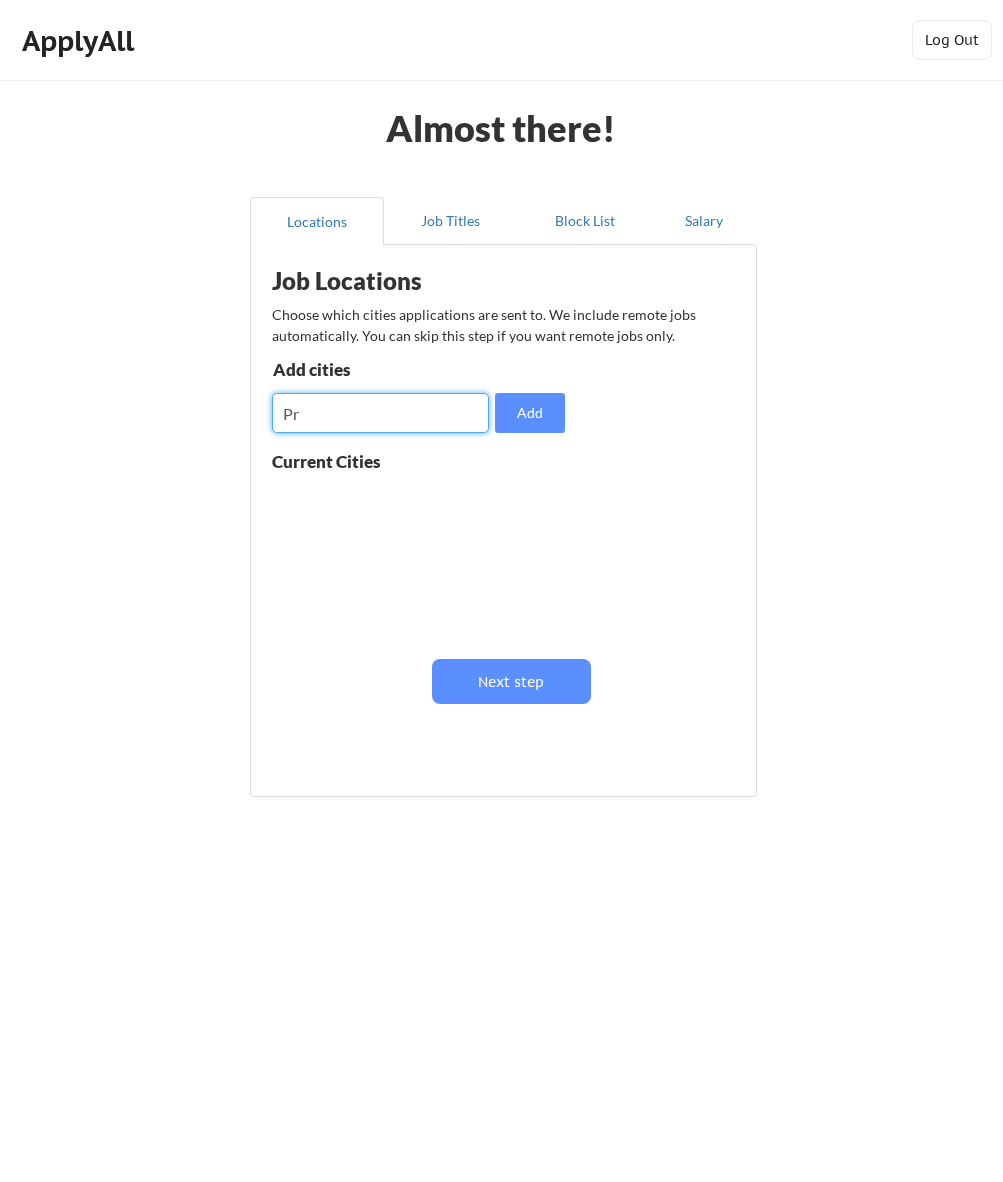 type on "P" 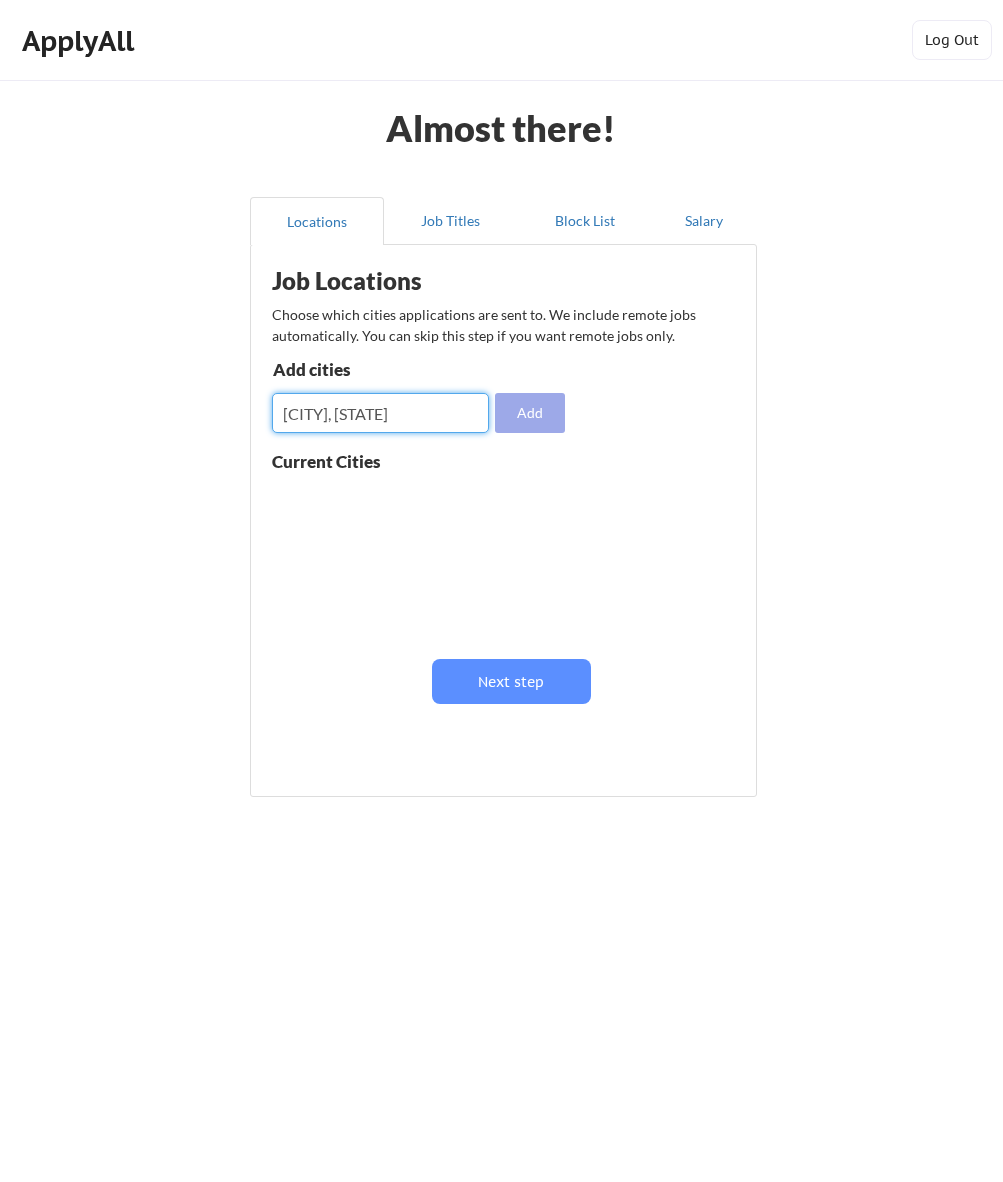 type on "[CITY], [STATE]" 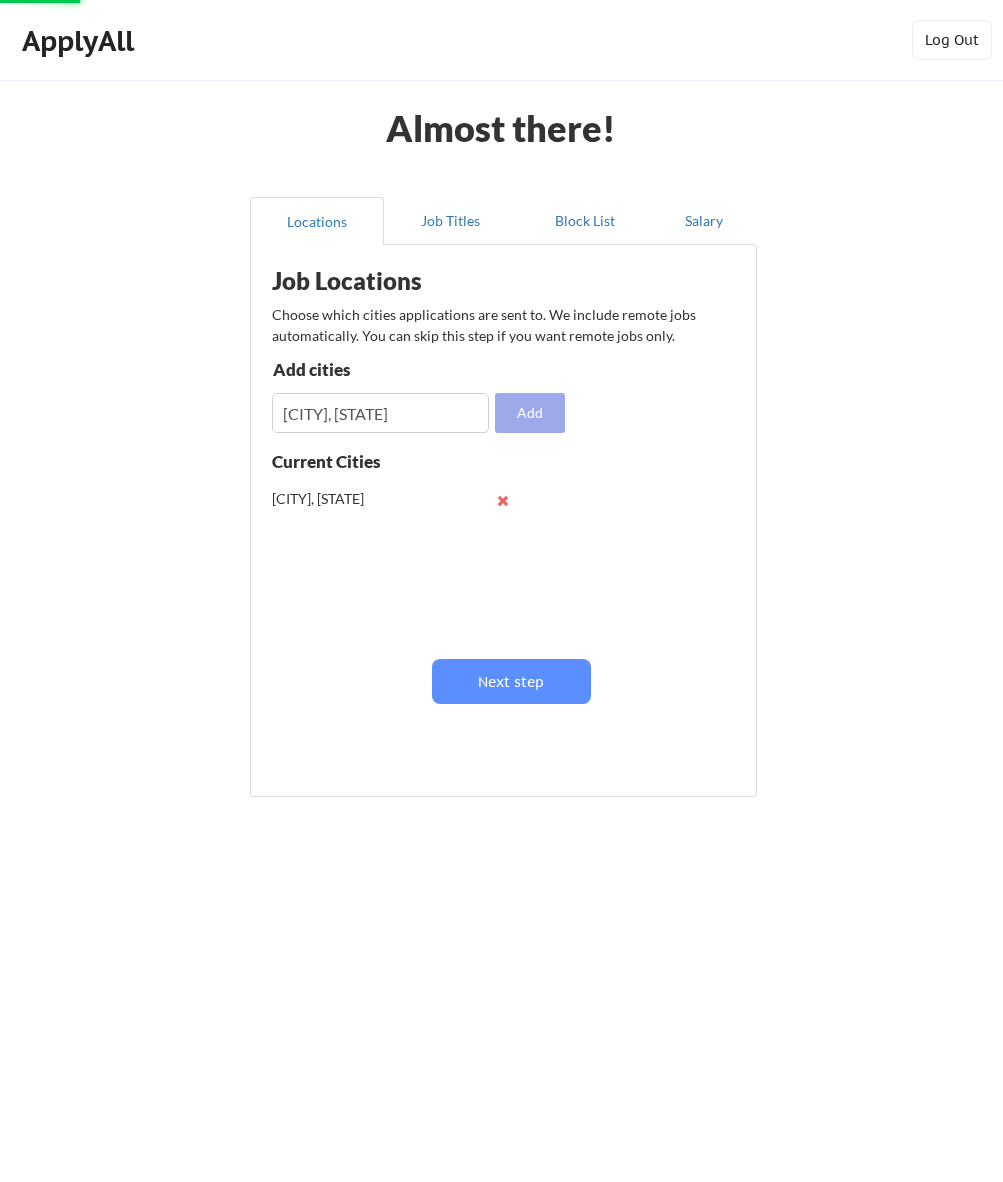 type 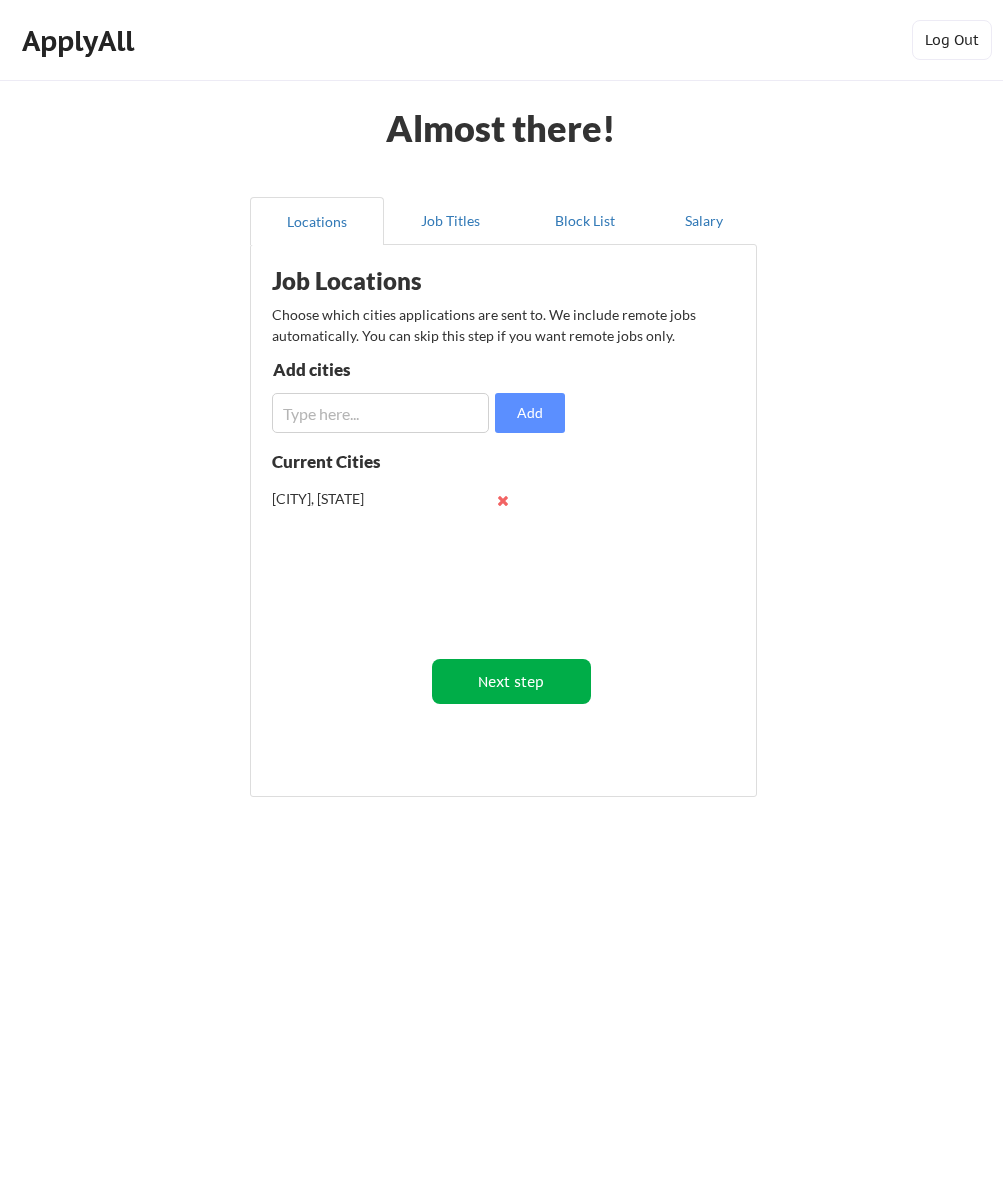 click on "Next step" at bounding box center (511, 681) 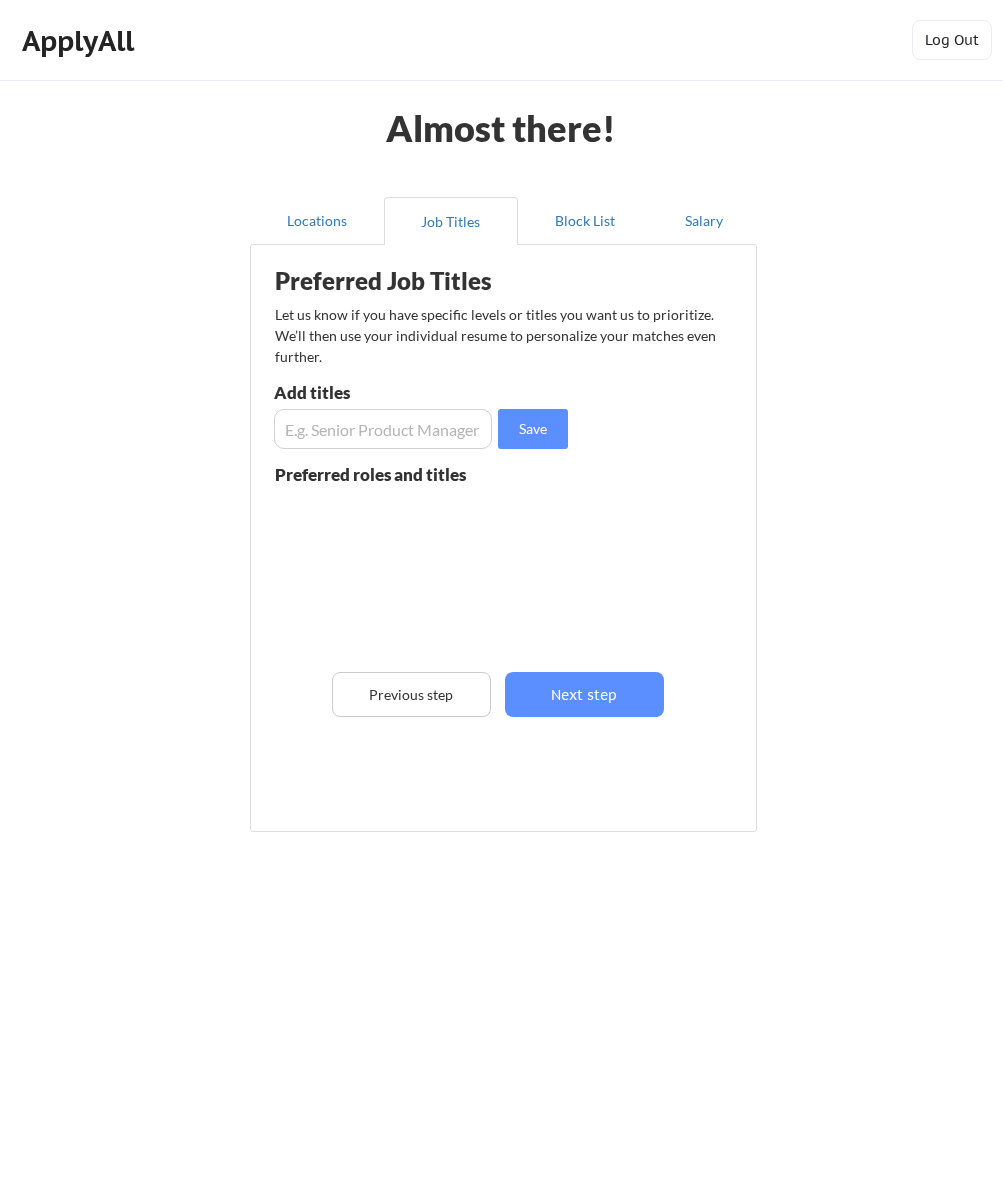 click at bounding box center (383, 429) 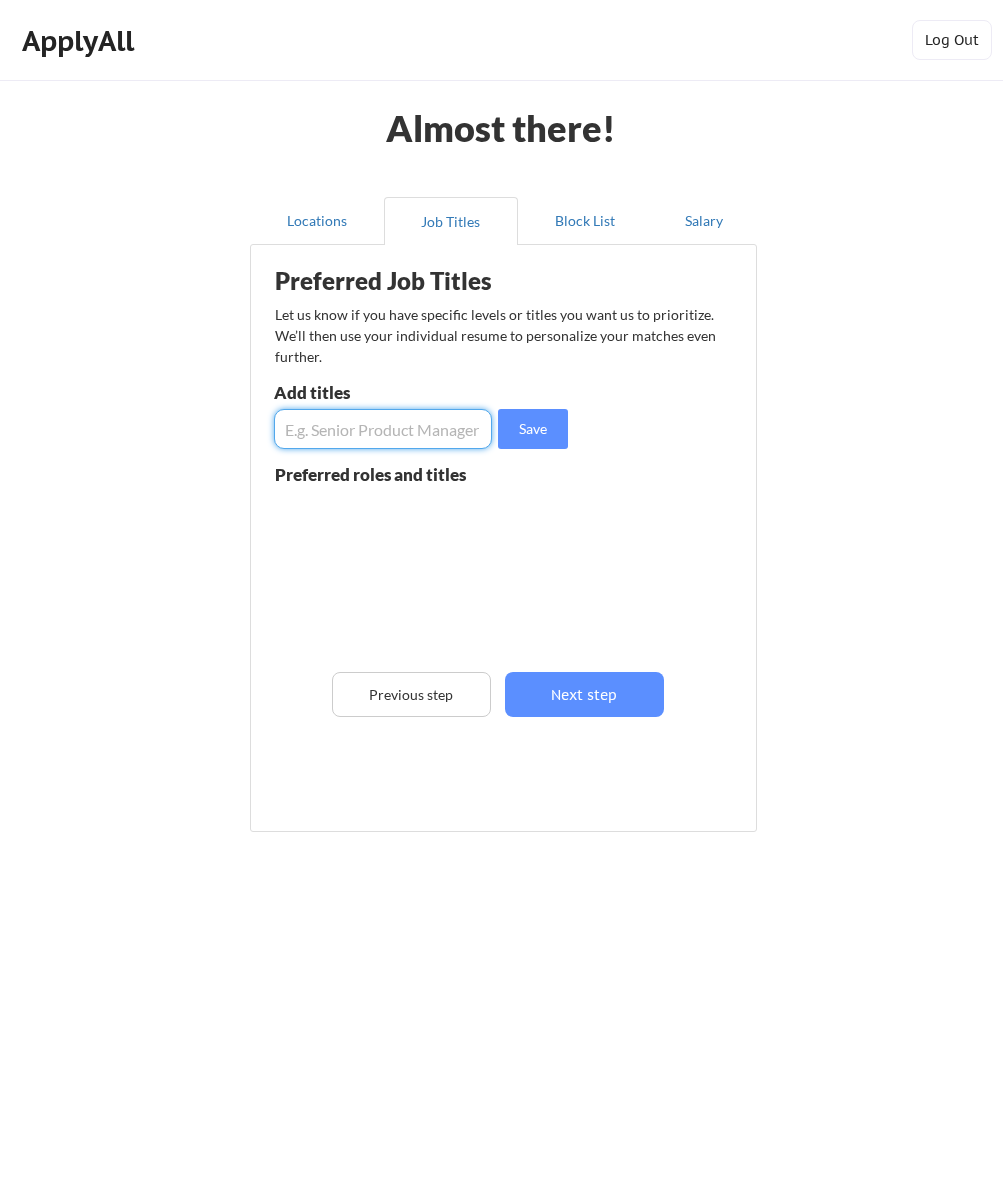 type on "S" 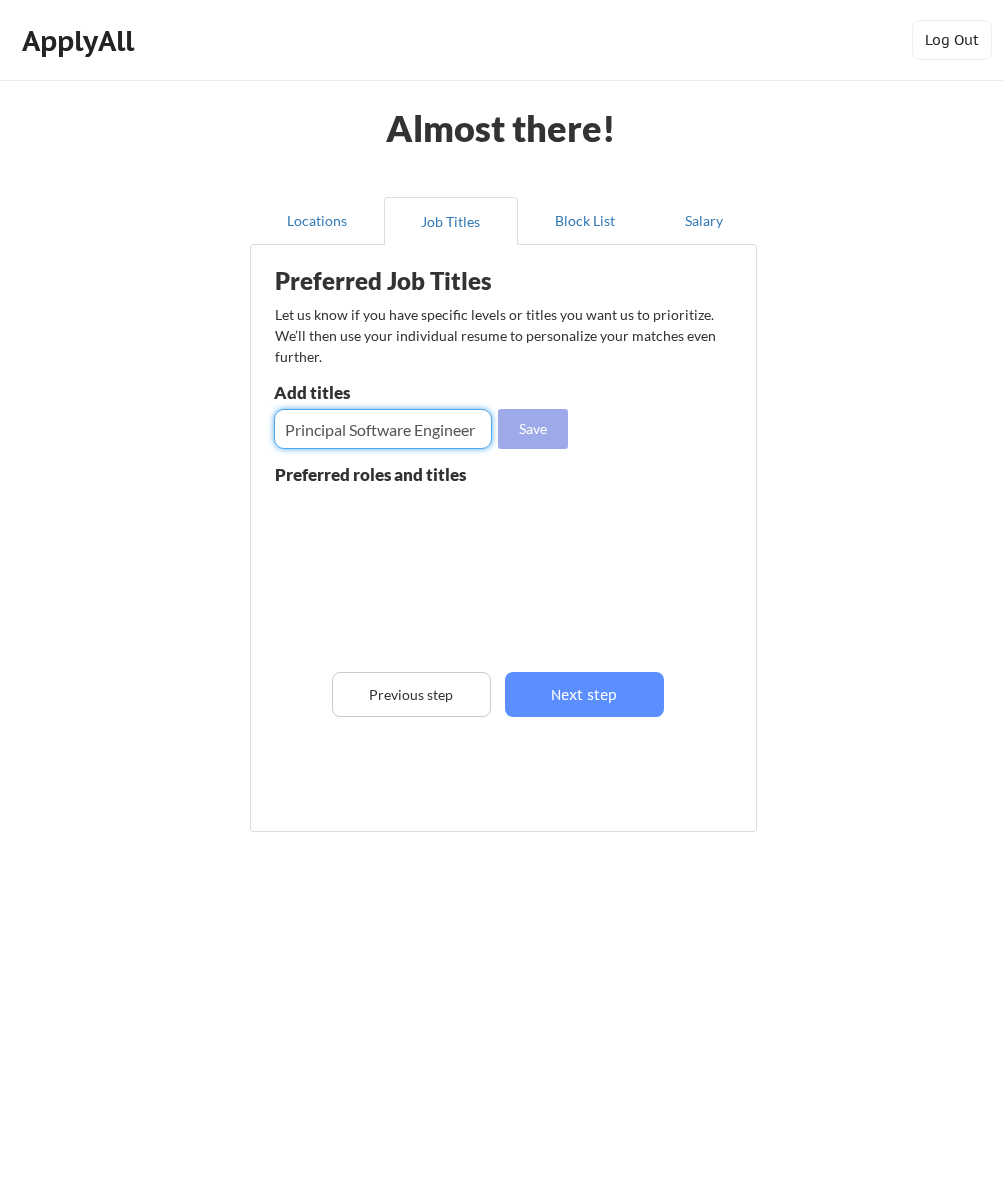 type on "Principal Software Engineer" 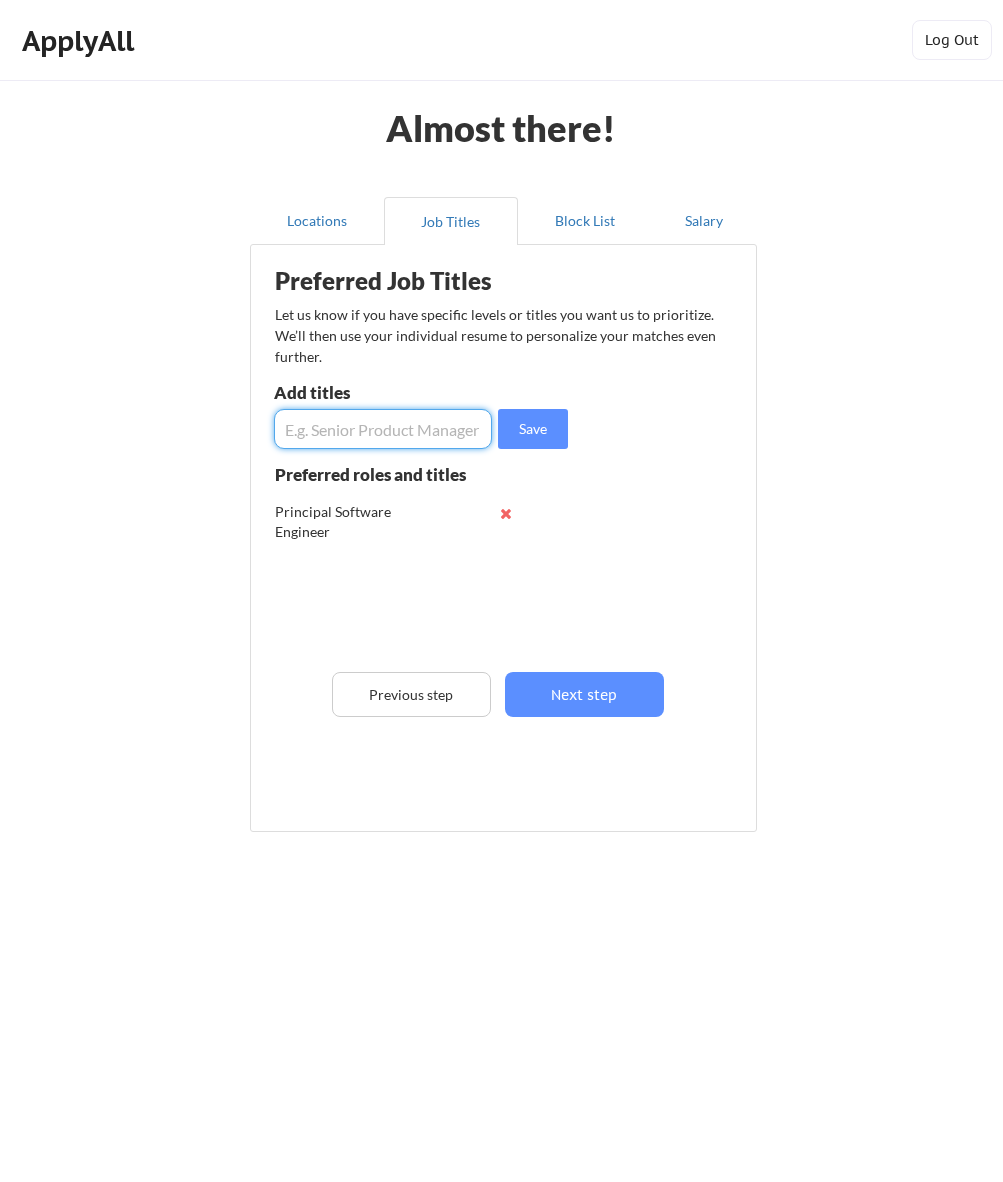 click at bounding box center [383, 429] 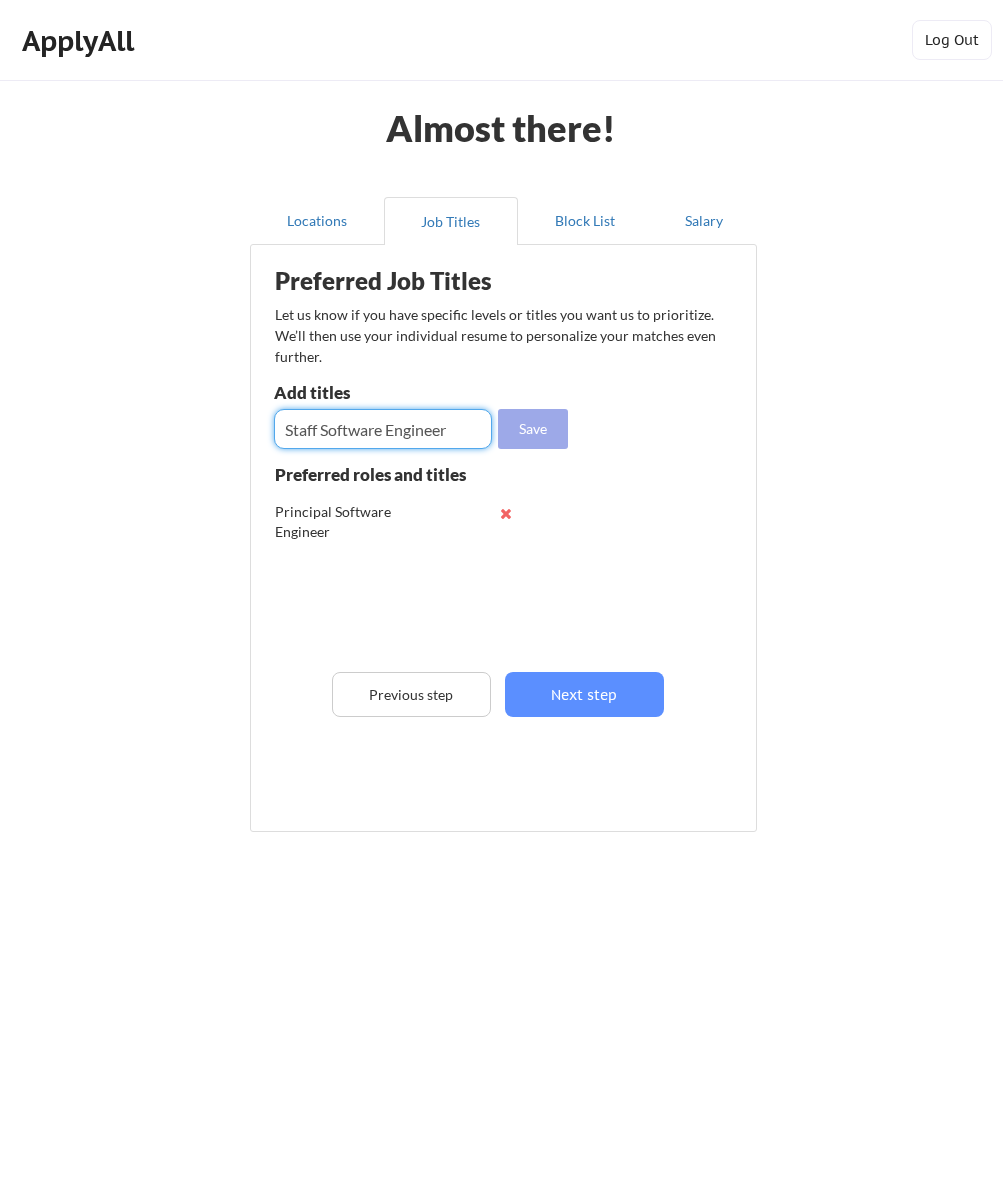 type on "Staff Software Engineer" 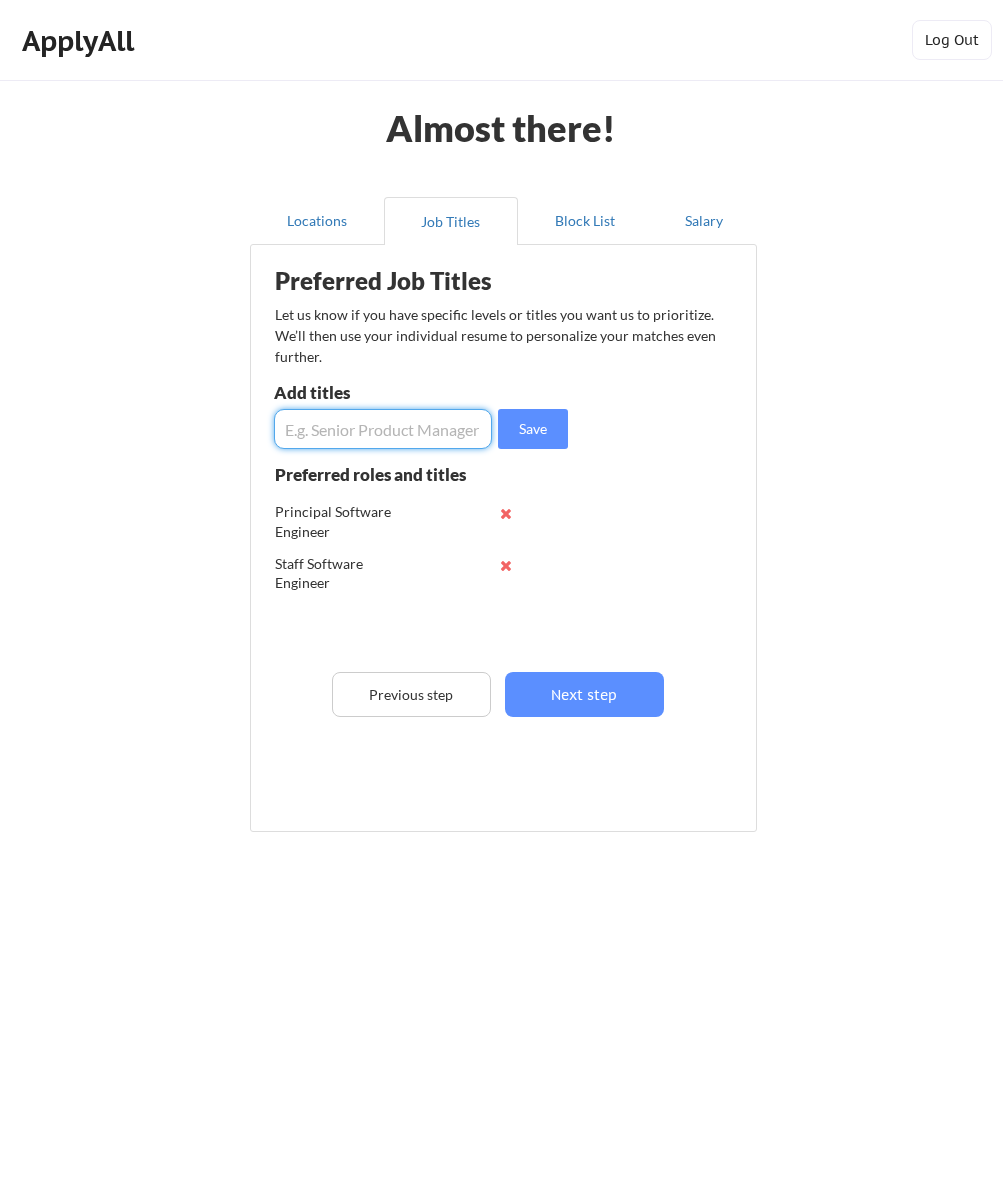click at bounding box center (383, 429) 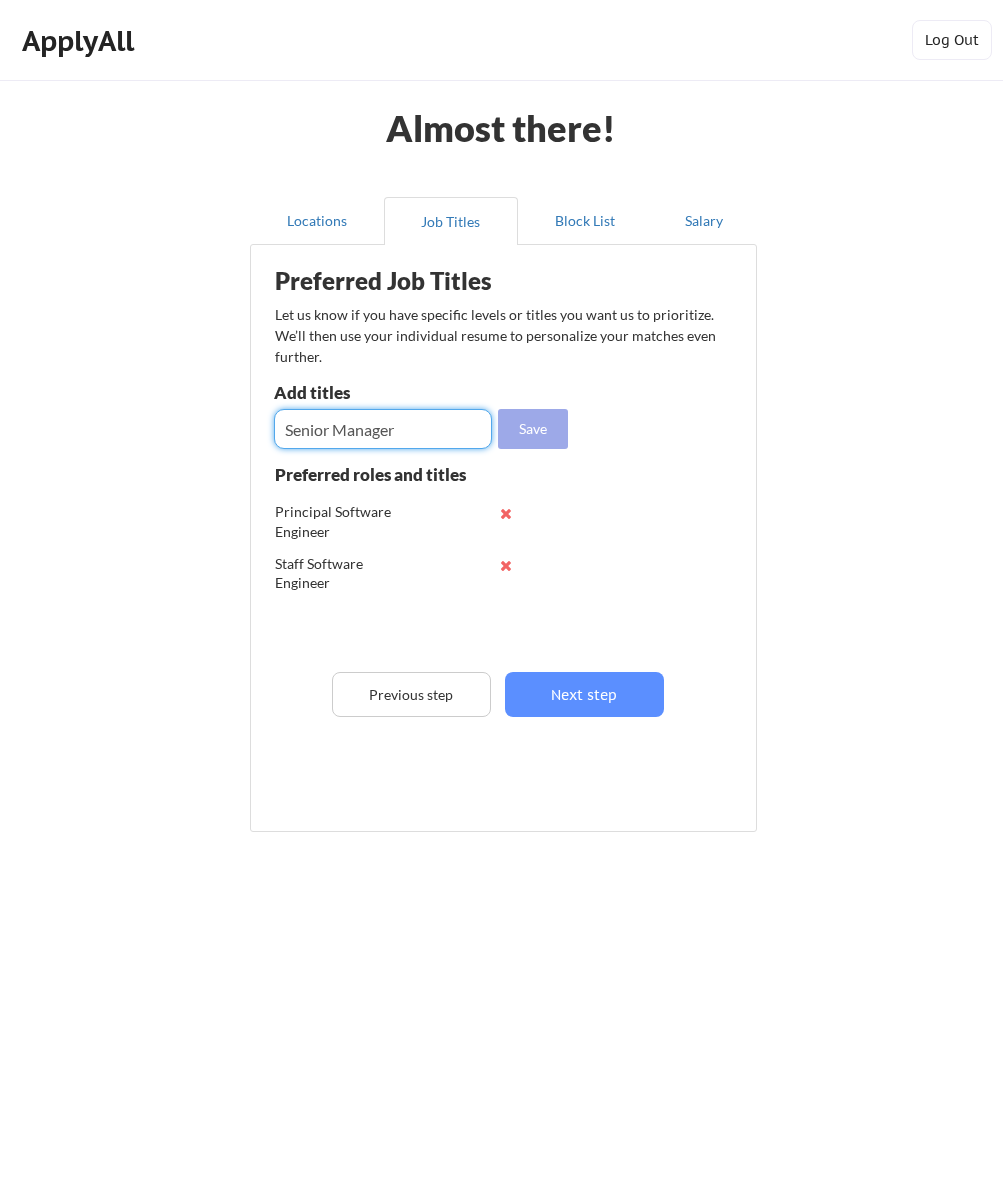 type on "Senior Manager" 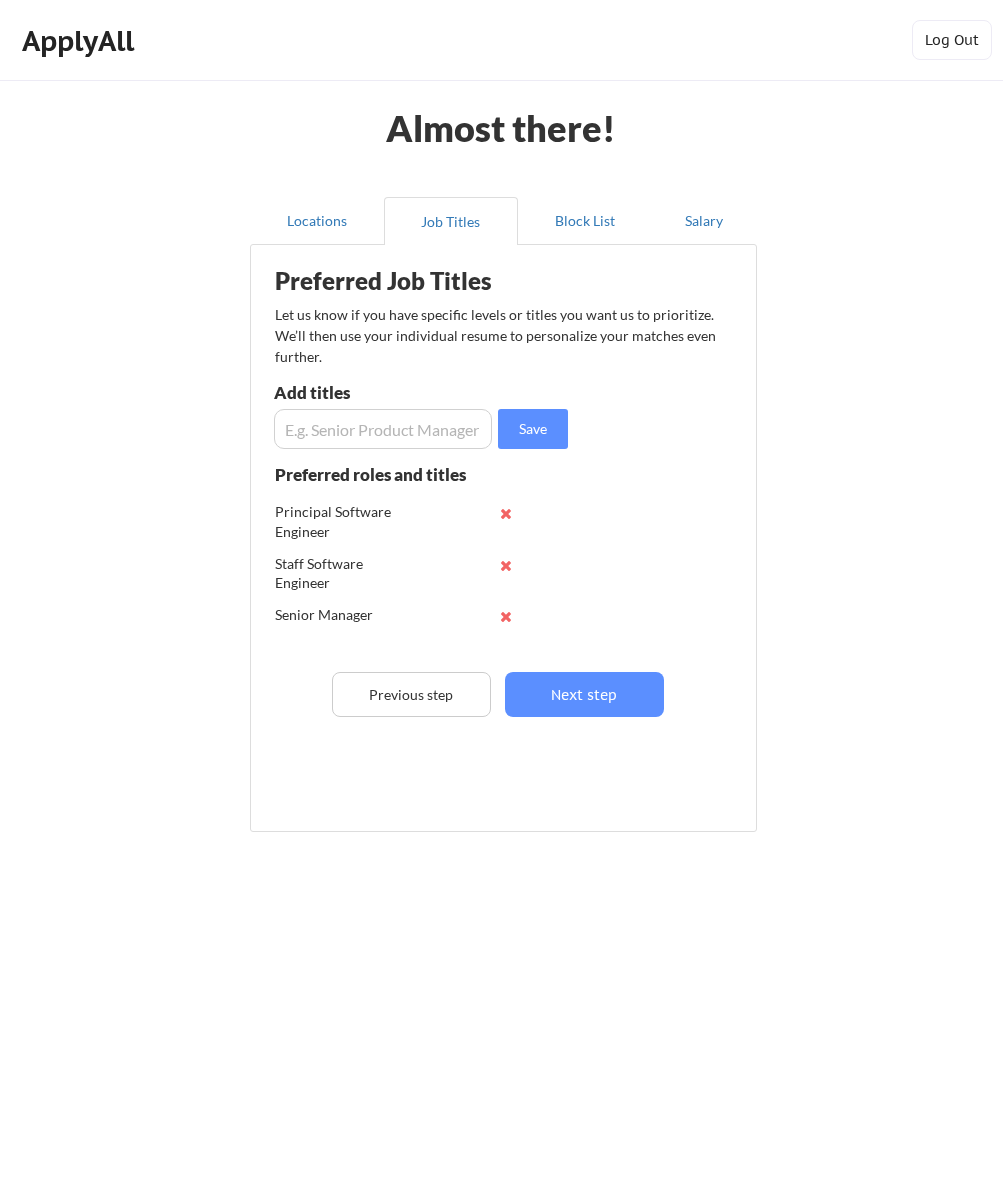 click at bounding box center (383, 429) 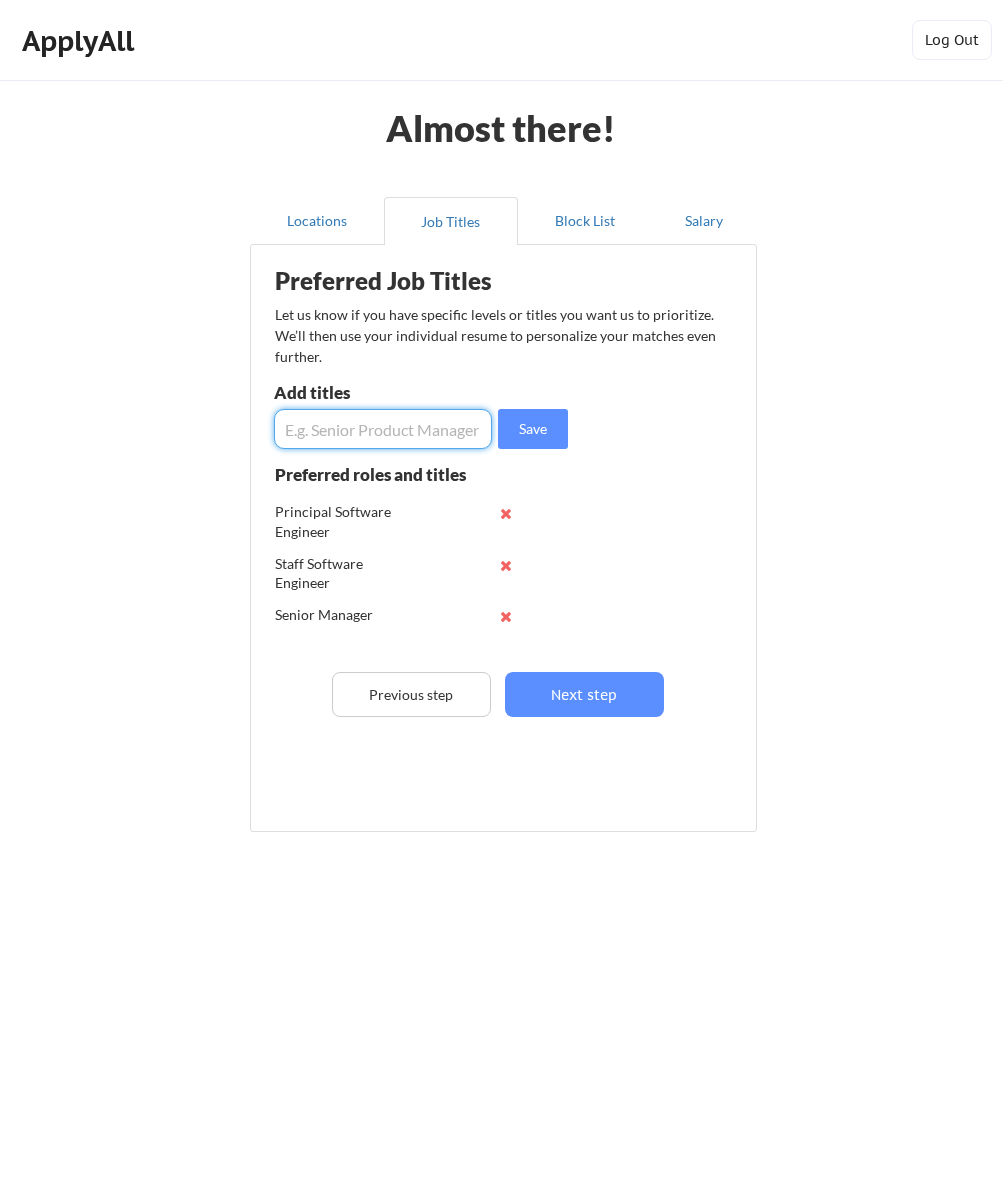 type on "S" 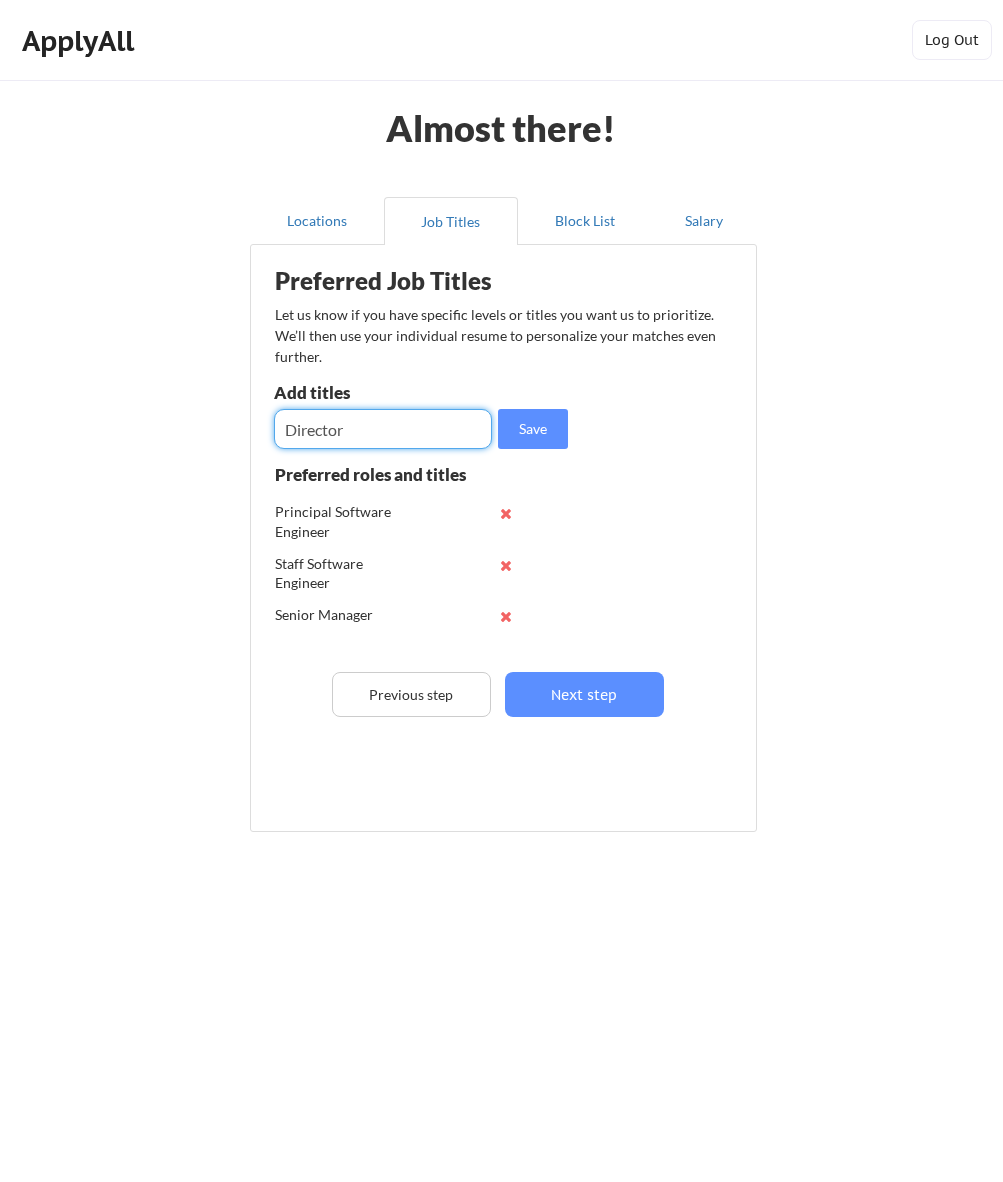 type on "Director" 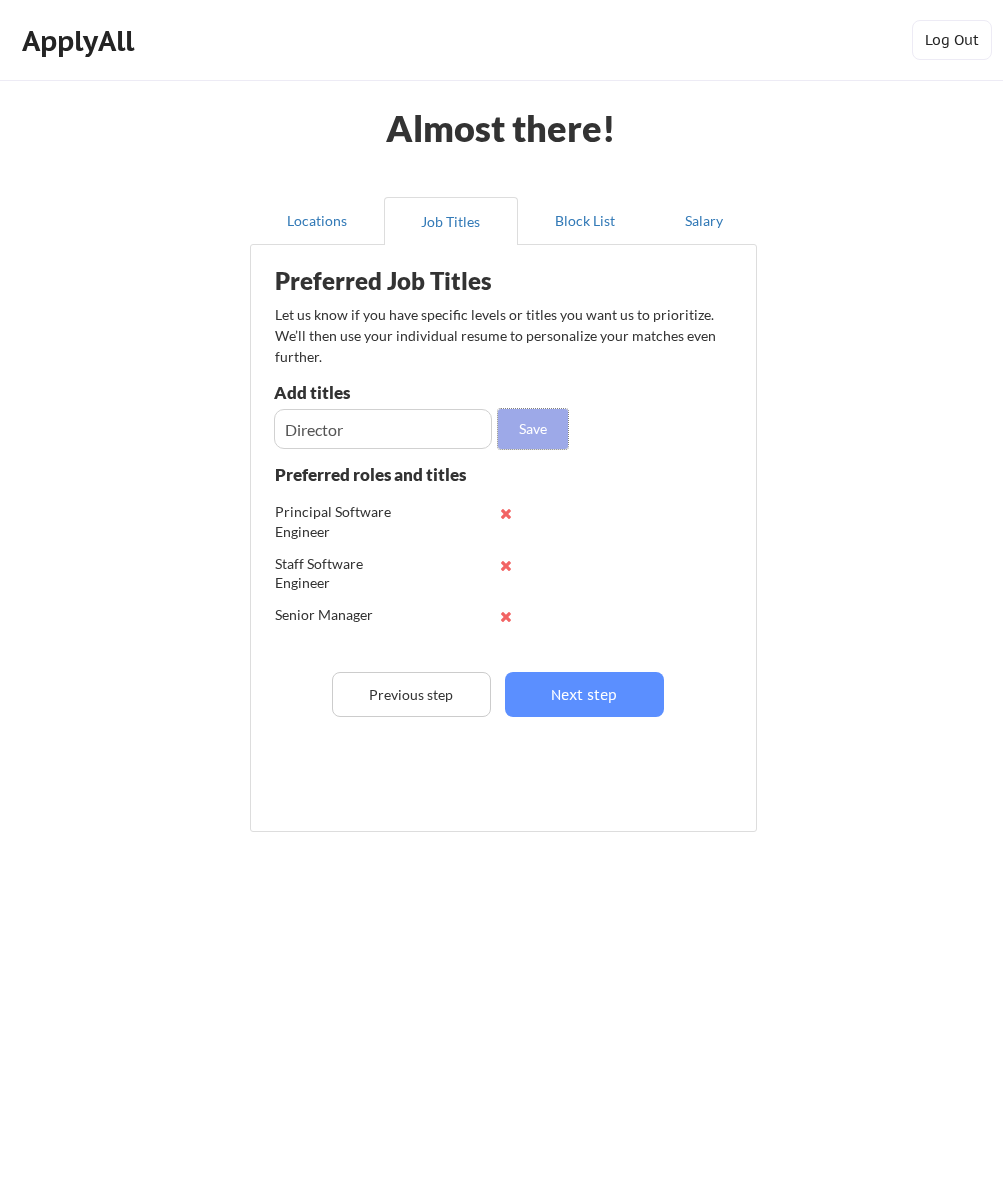 click on "Save" at bounding box center [533, 429] 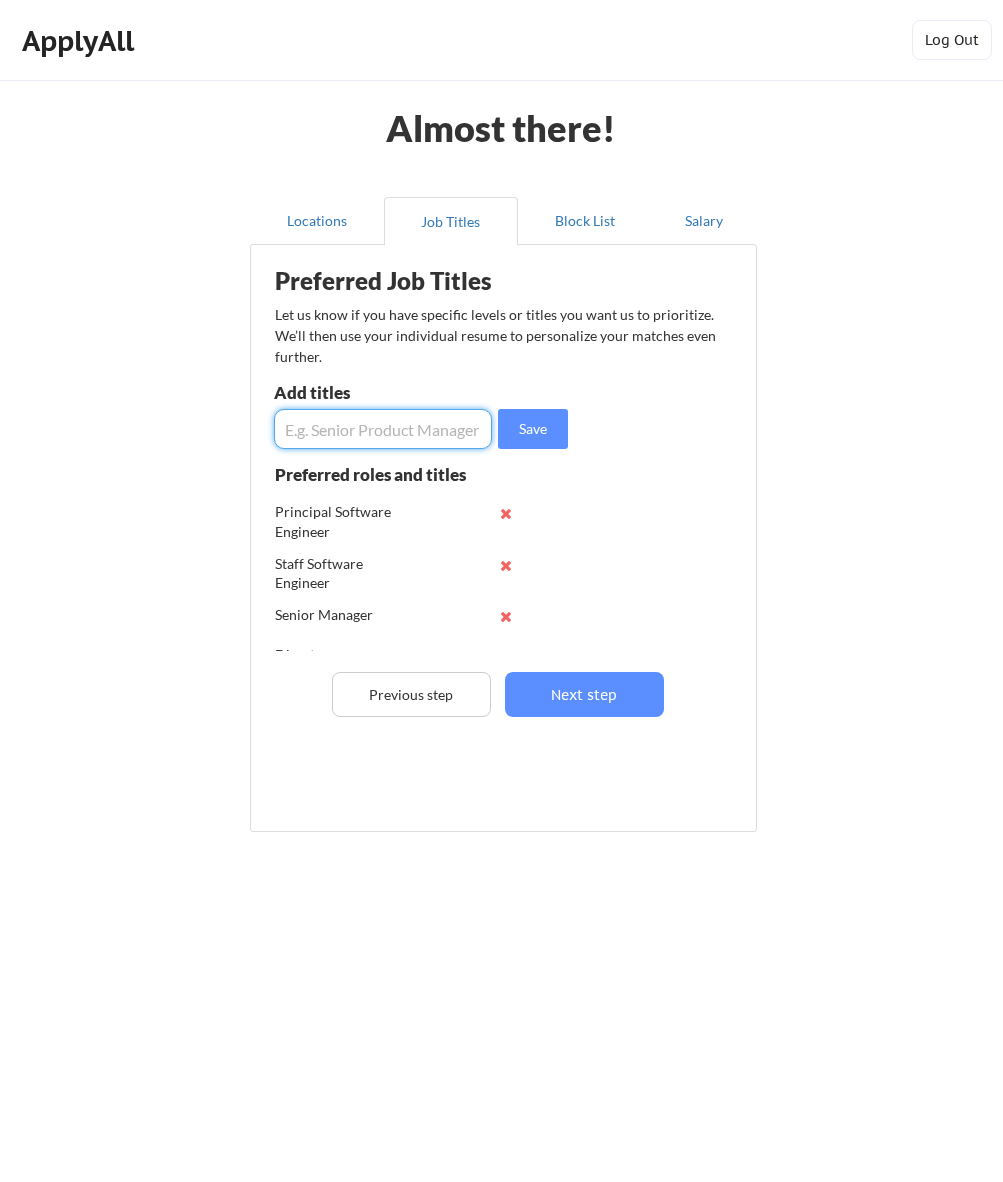 click at bounding box center (383, 429) 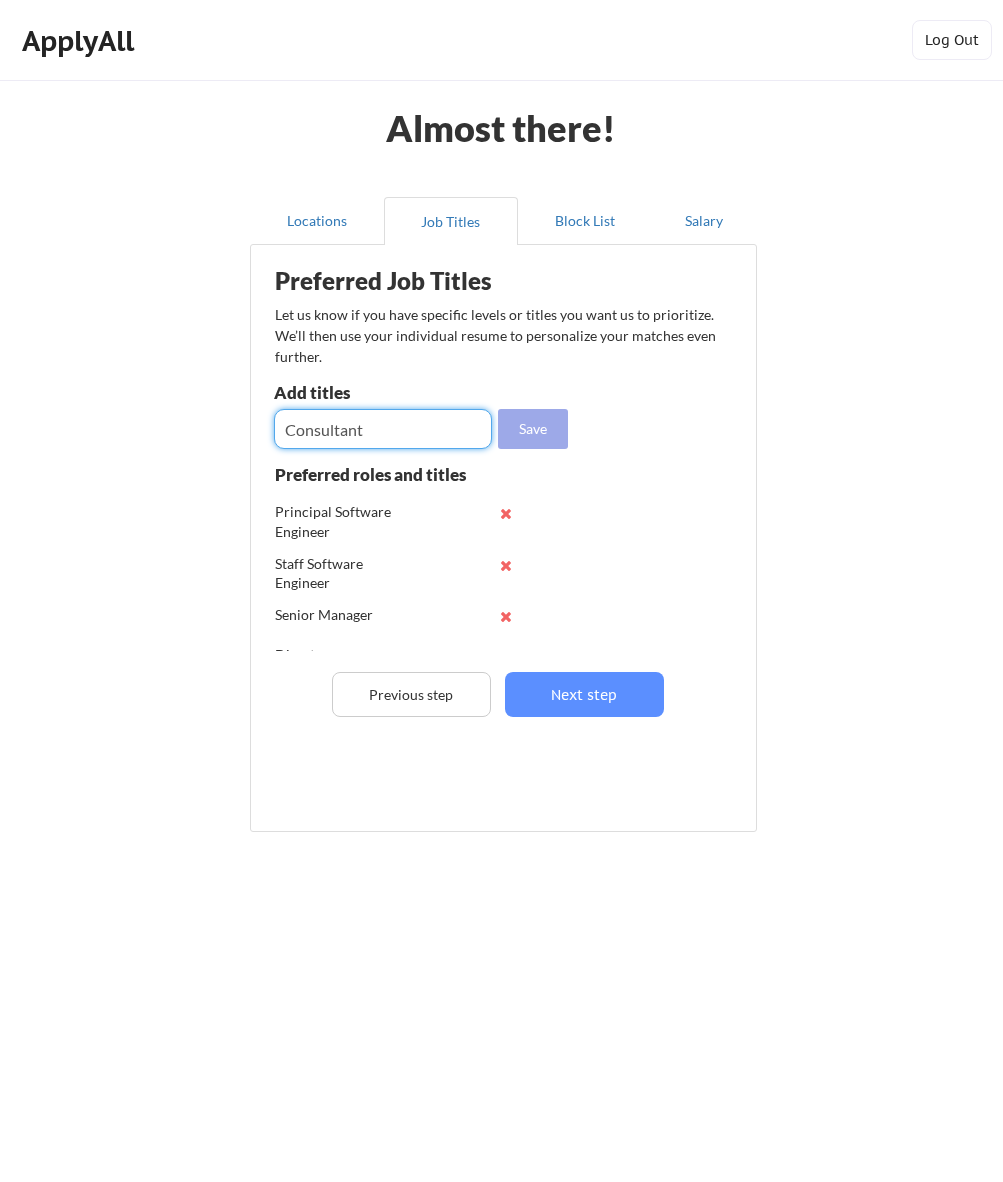 type on "Consultant" 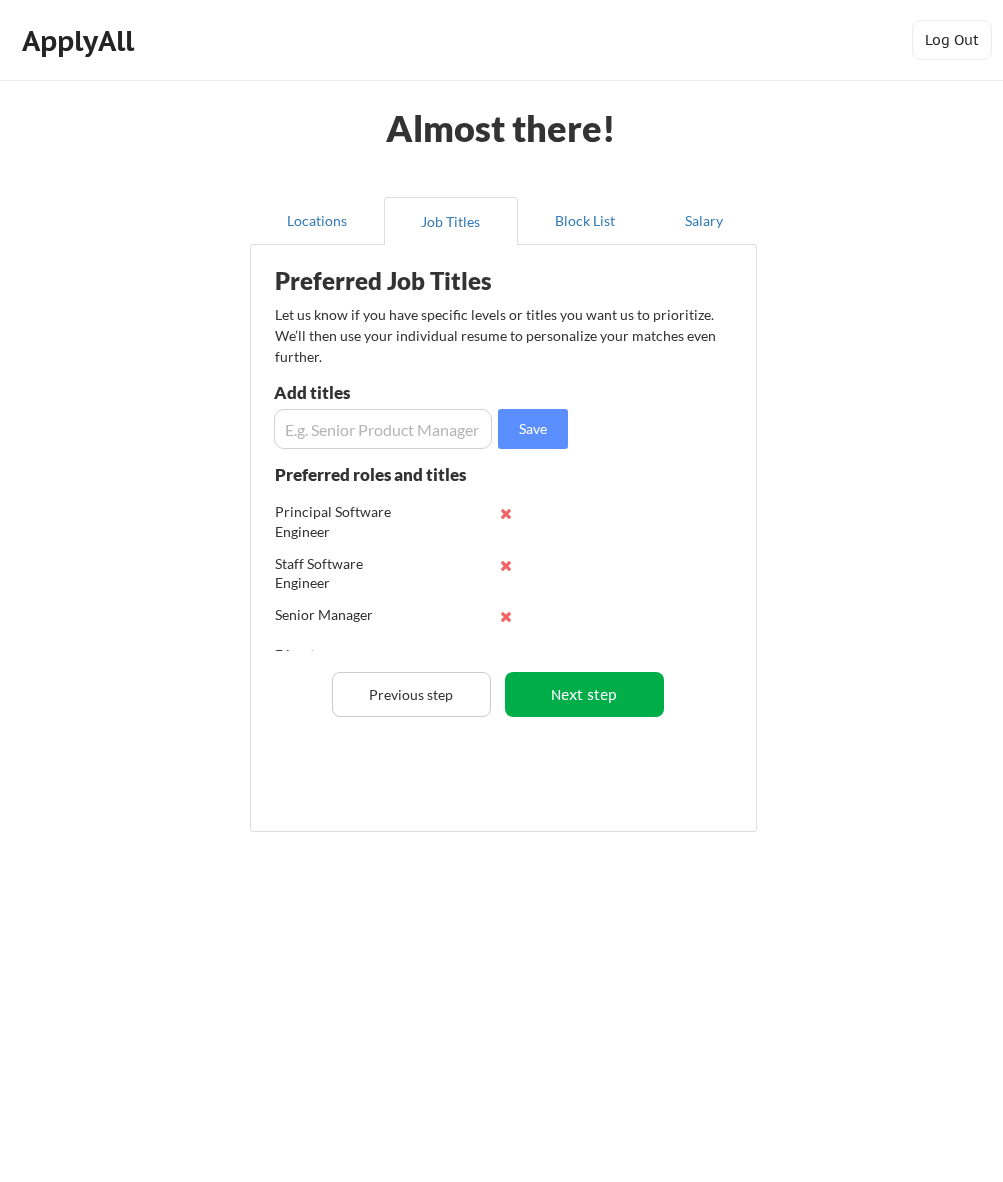 click on "Next step" at bounding box center (584, 694) 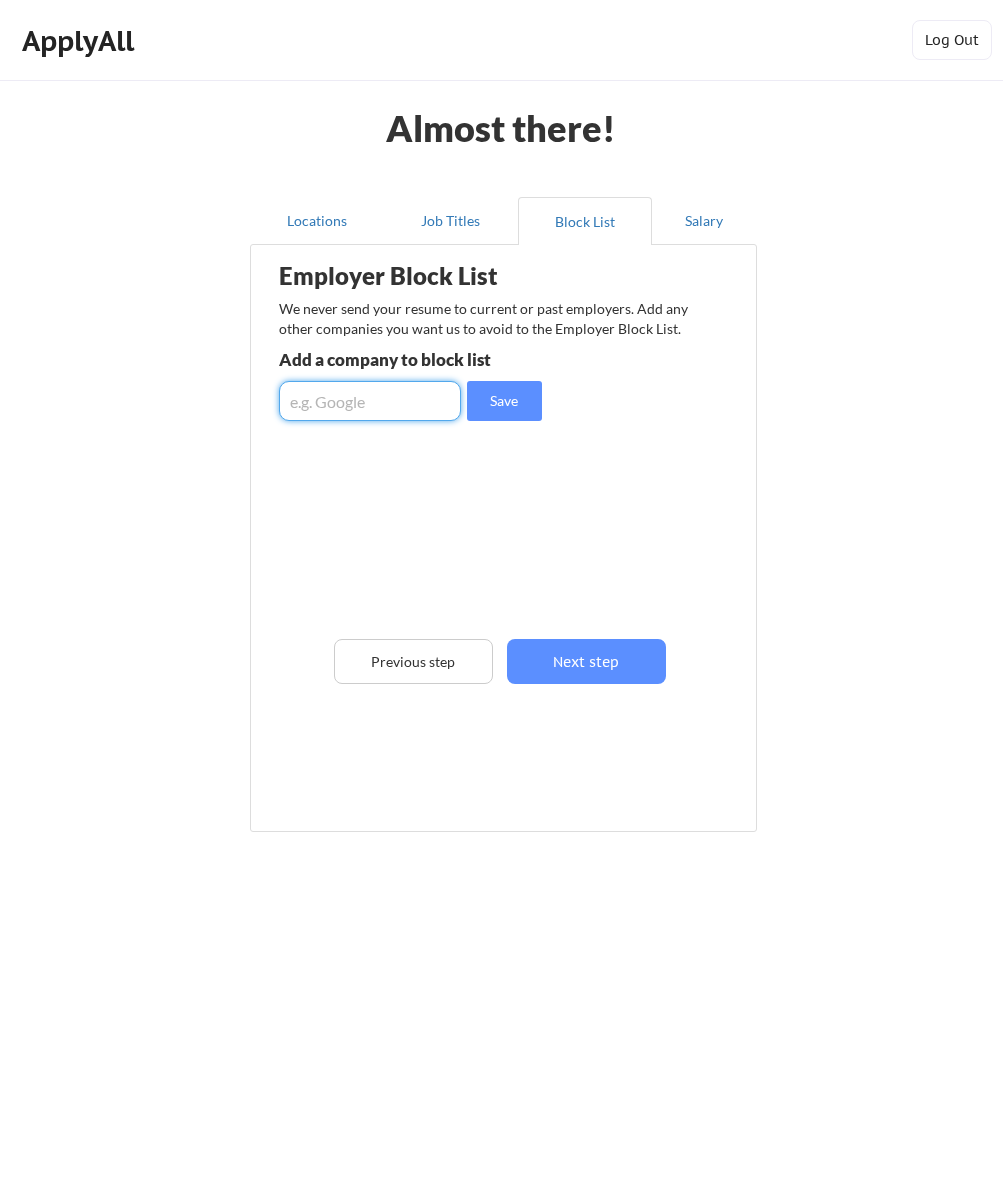 click at bounding box center [370, 401] 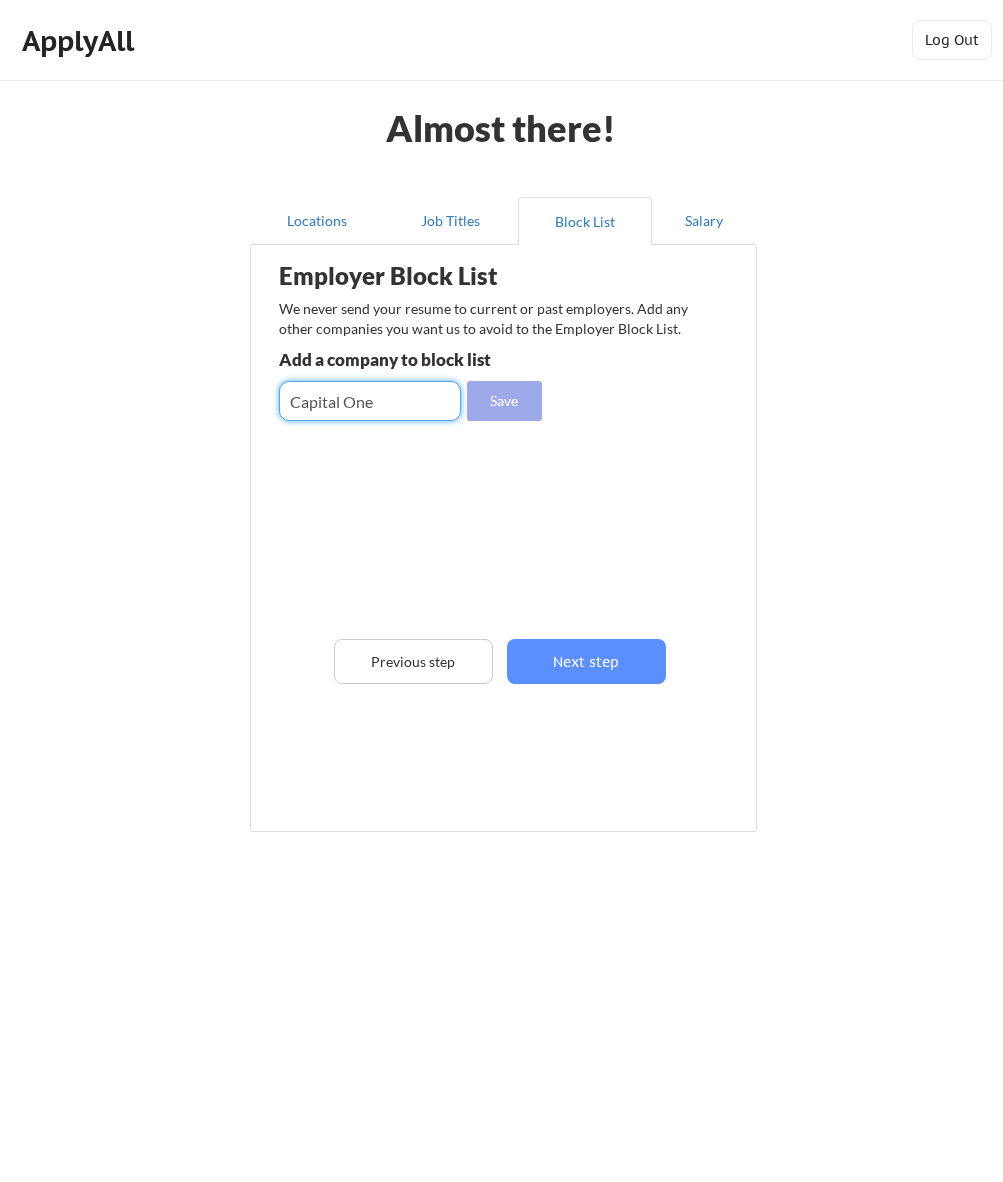 type on "Capital One" 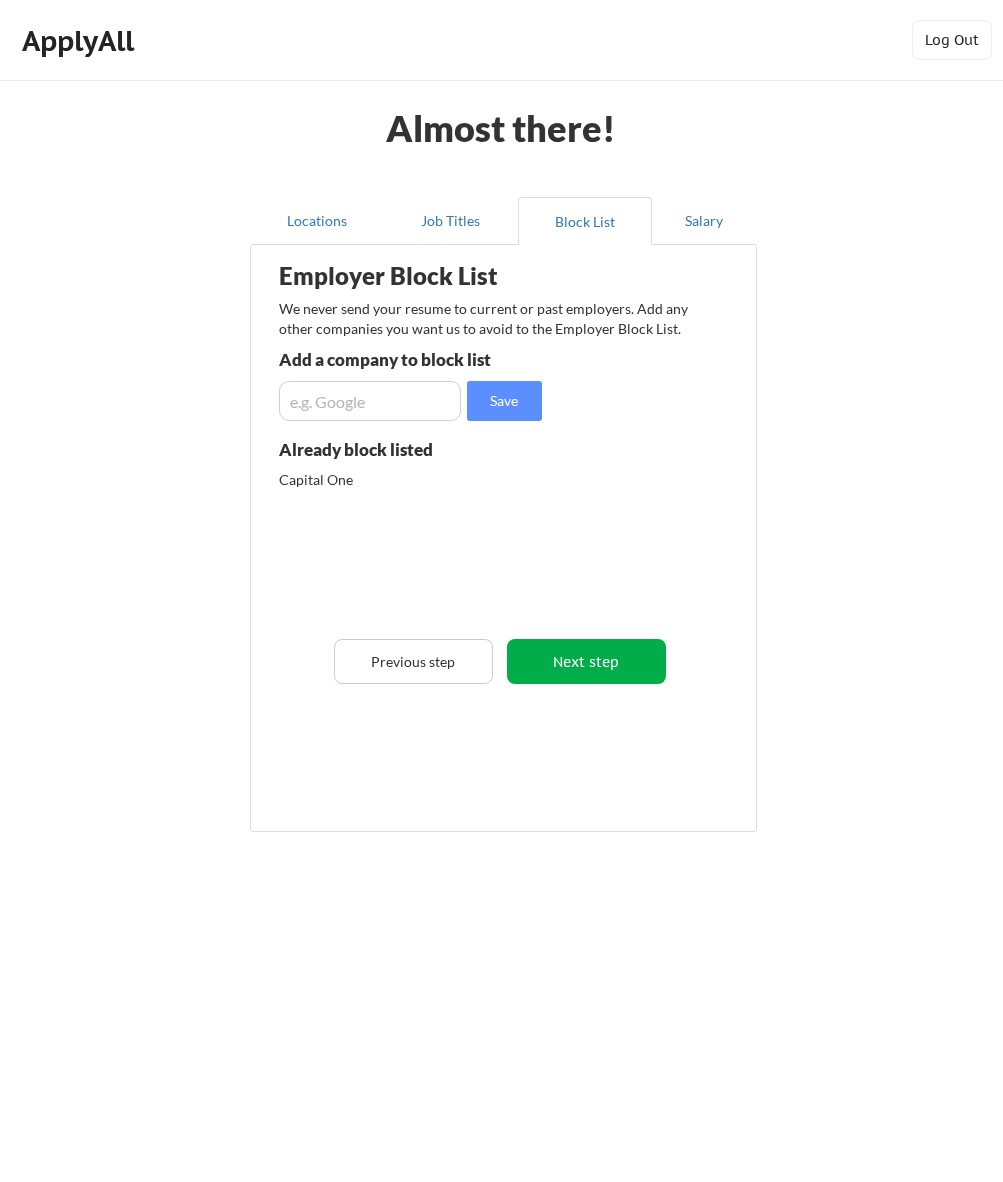 click on "Next step" at bounding box center (586, 661) 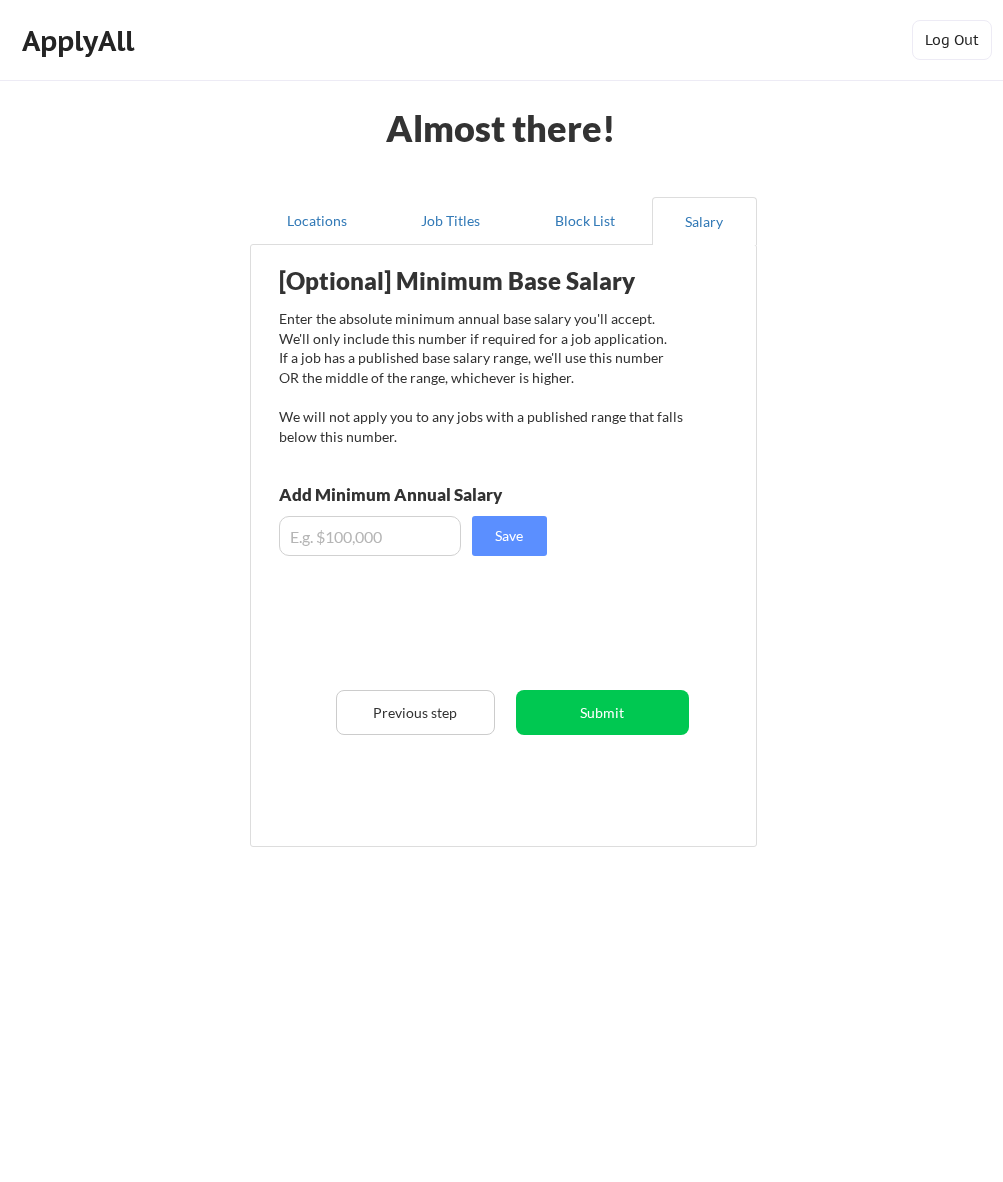 click at bounding box center (370, 536) 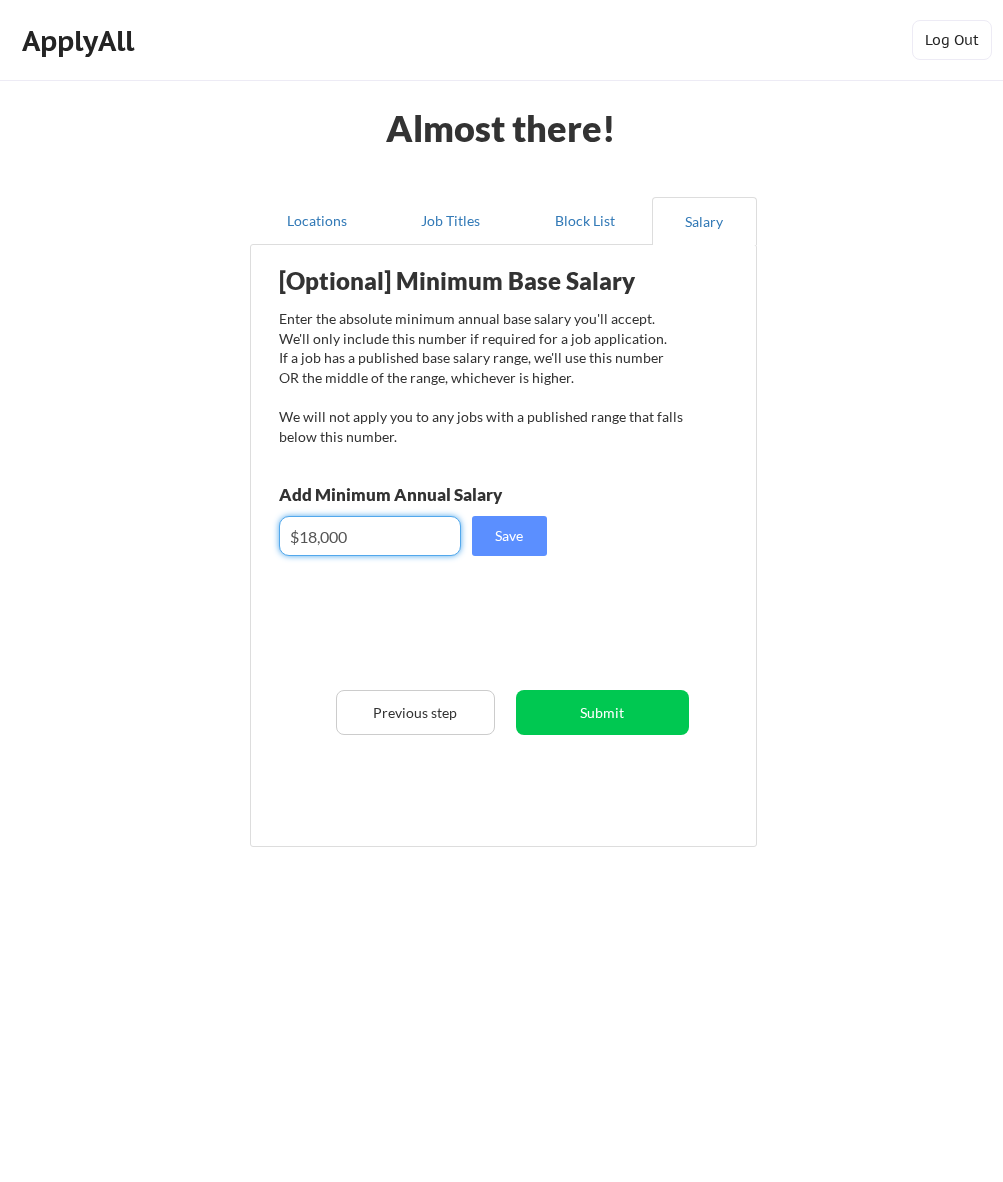 type on "$180,000" 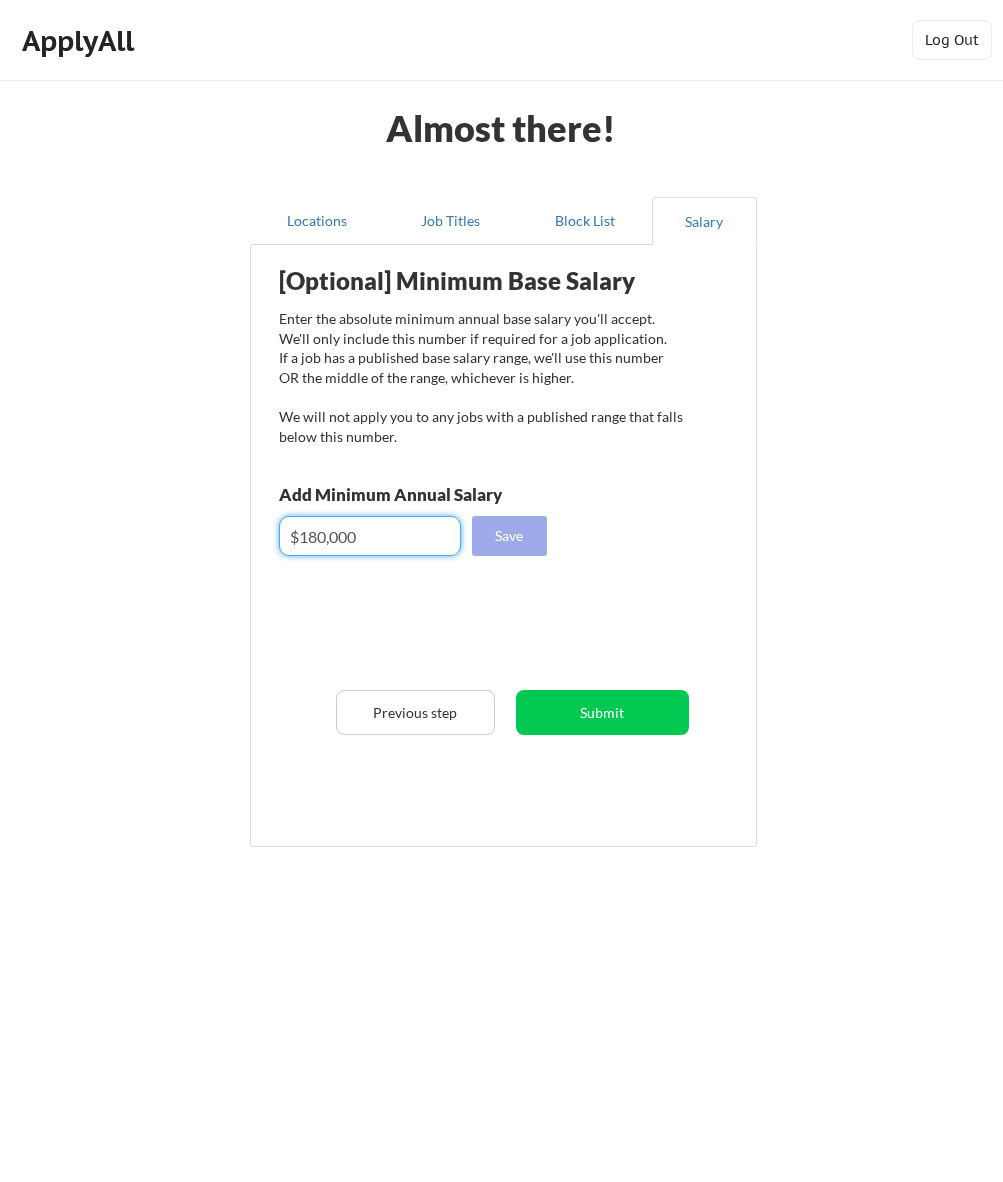 click on "Save" at bounding box center [509, 536] 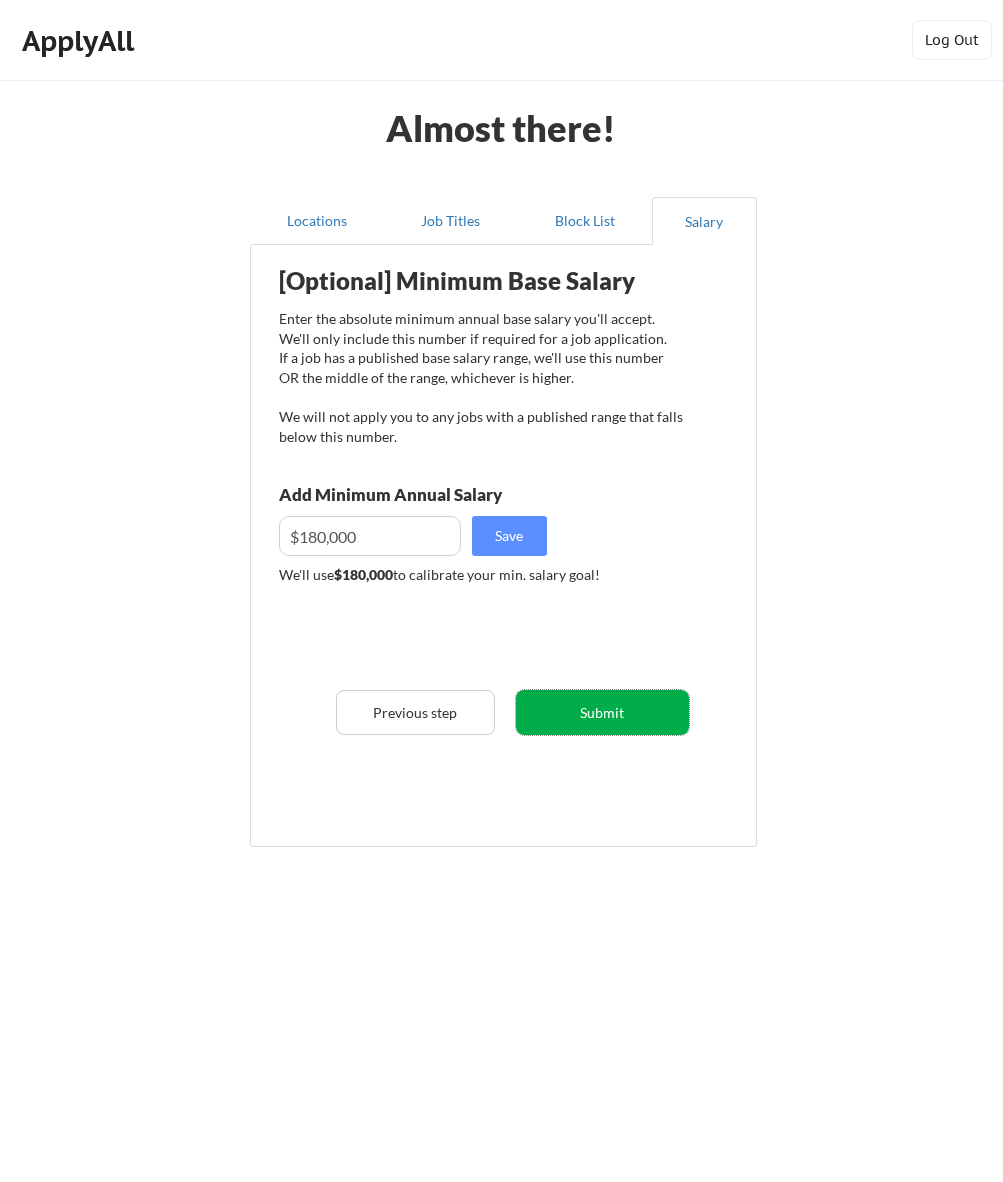 click on "Submit" at bounding box center [602, 712] 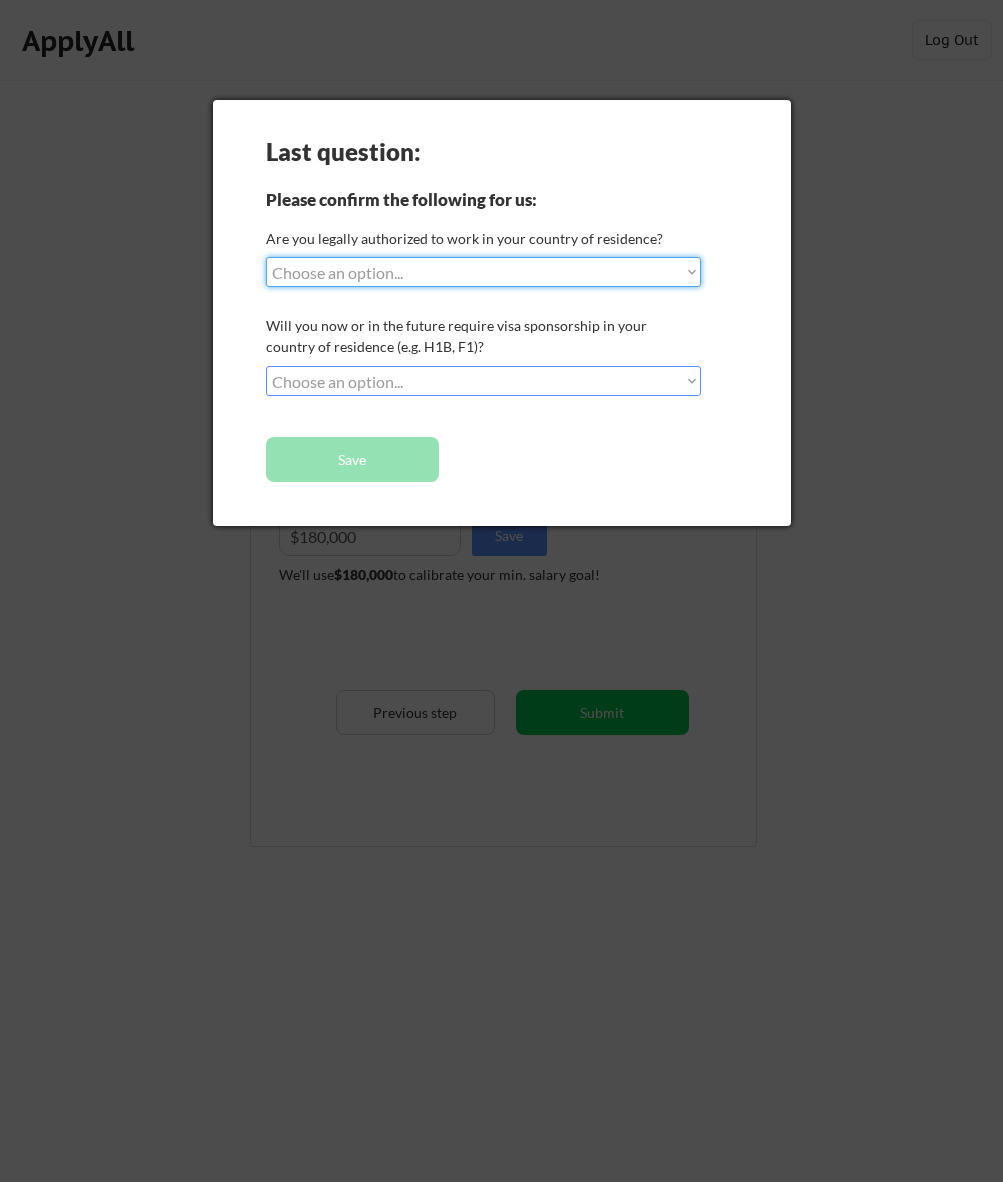 select on ""yes__i_am_a_us_citizen"" 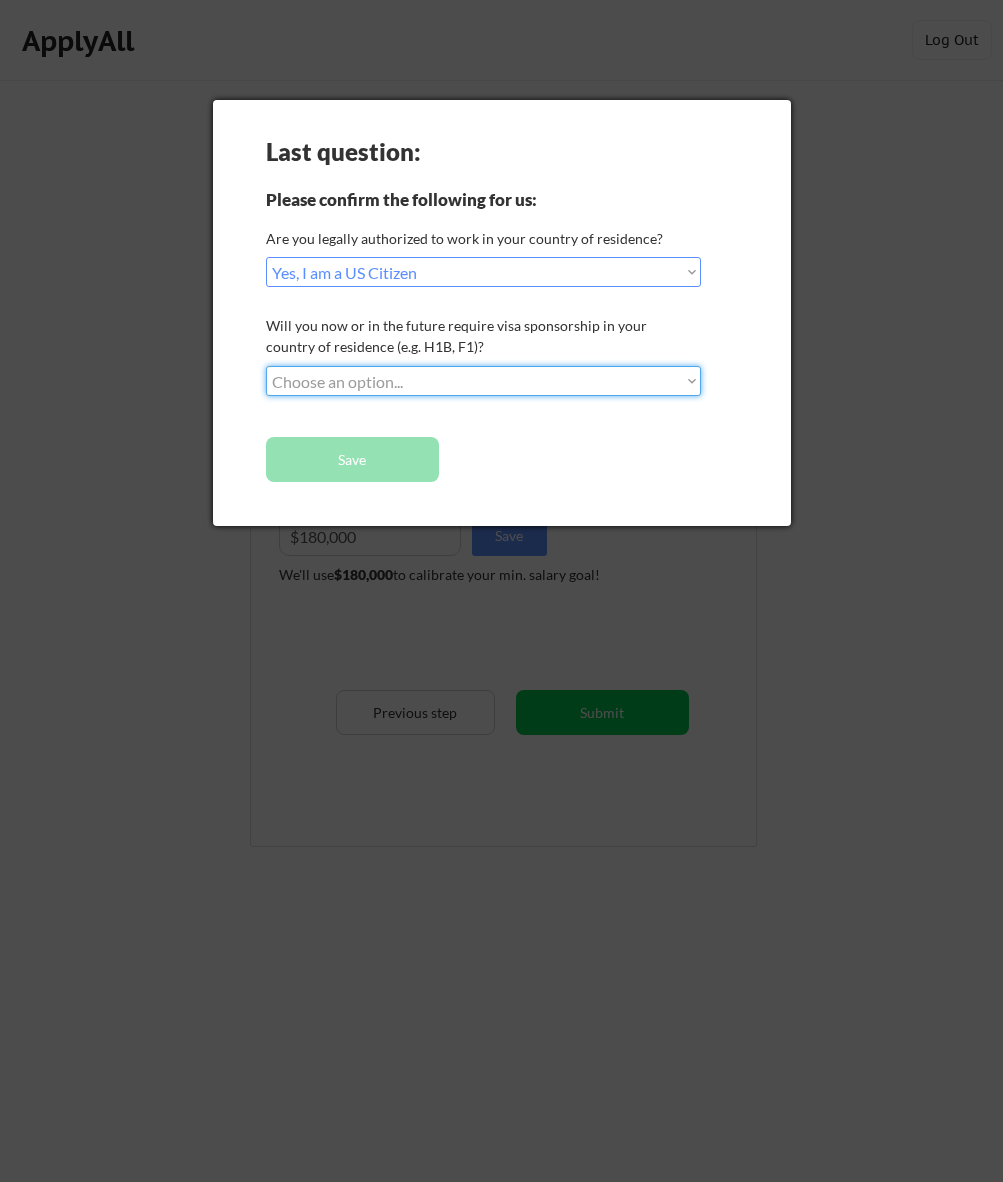 select on ""no__i_will_not_need_sponsorship"" 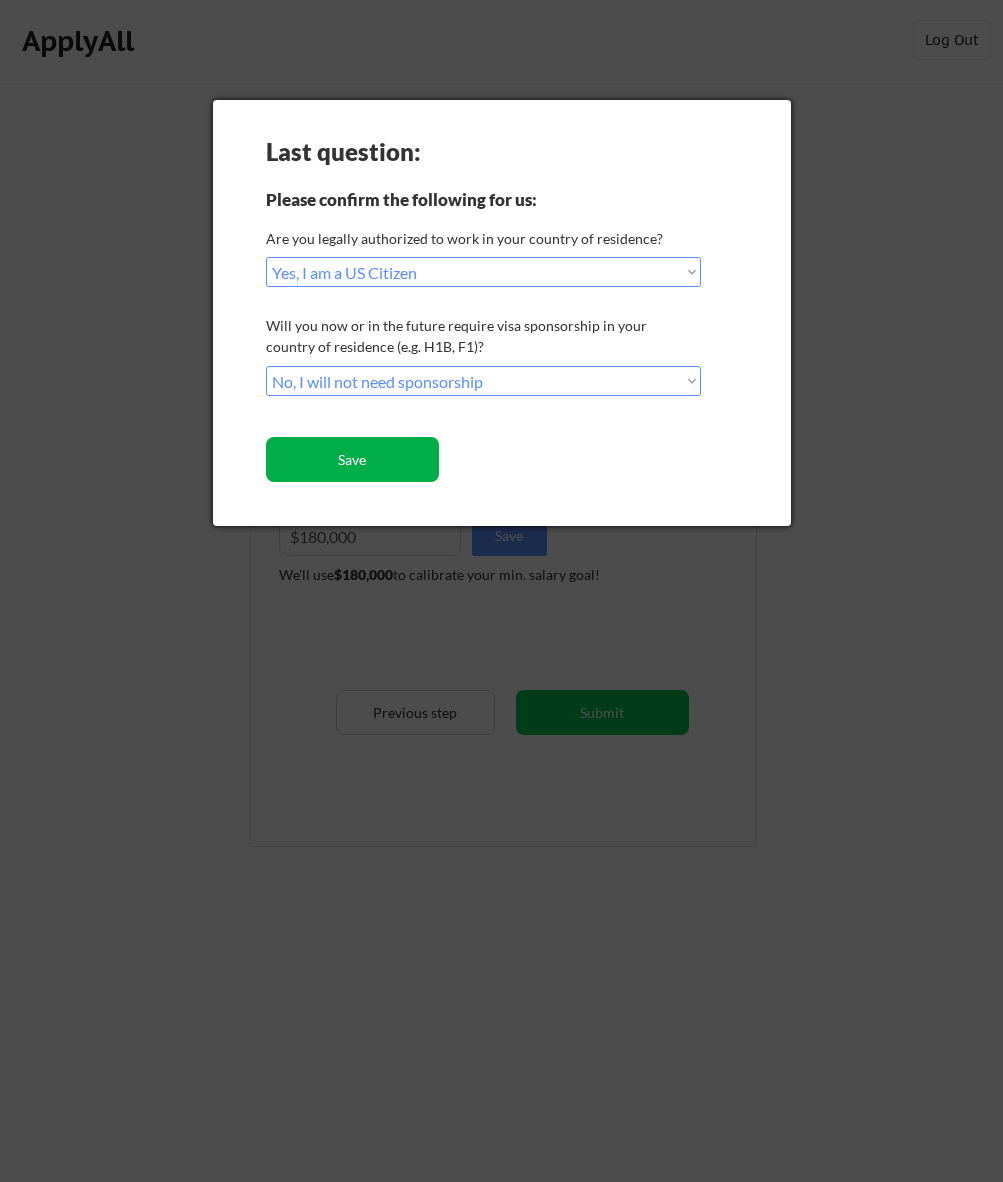 click on "Save" at bounding box center [352, 459] 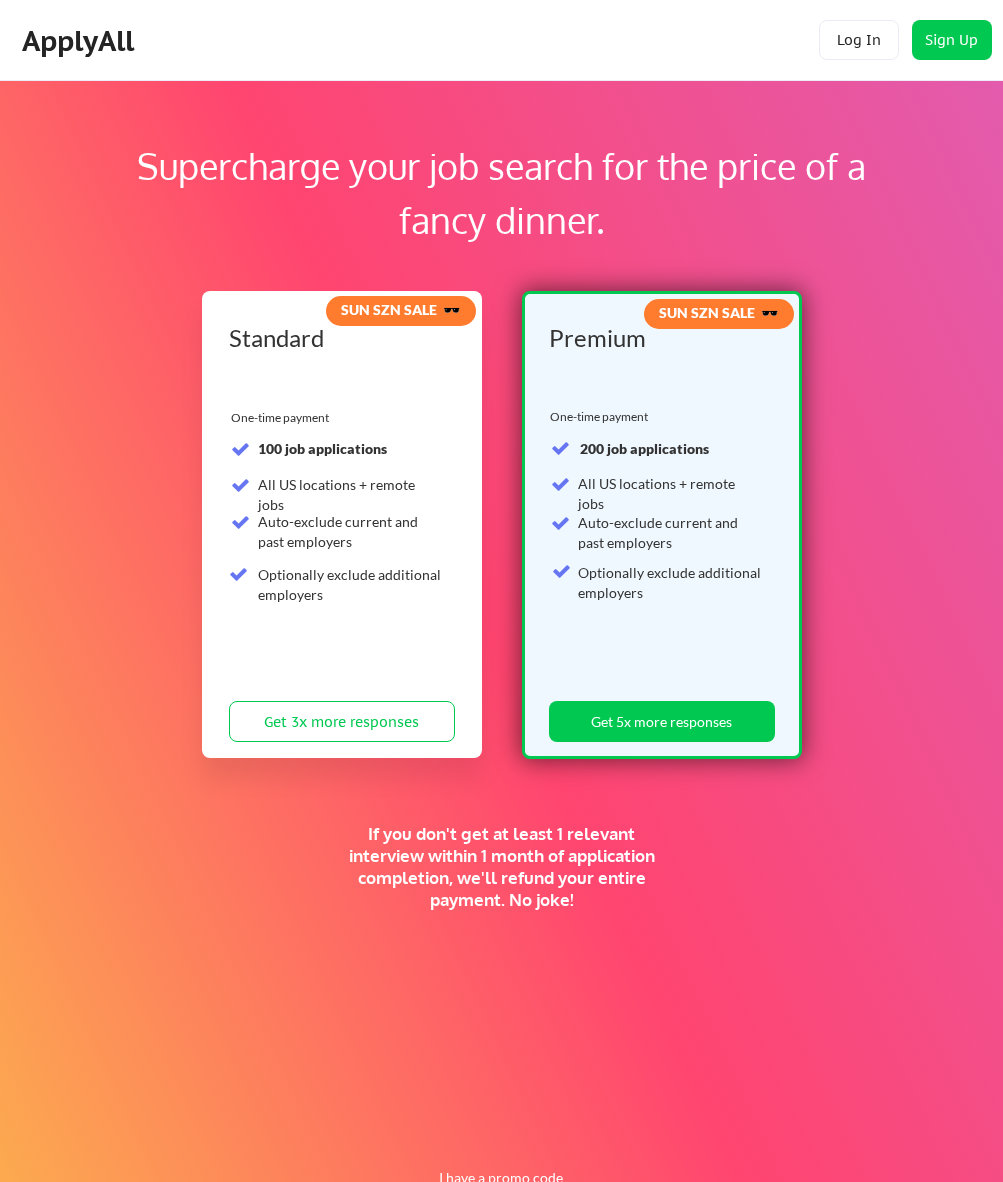 scroll, scrollTop: 0, scrollLeft: 0, axis: both 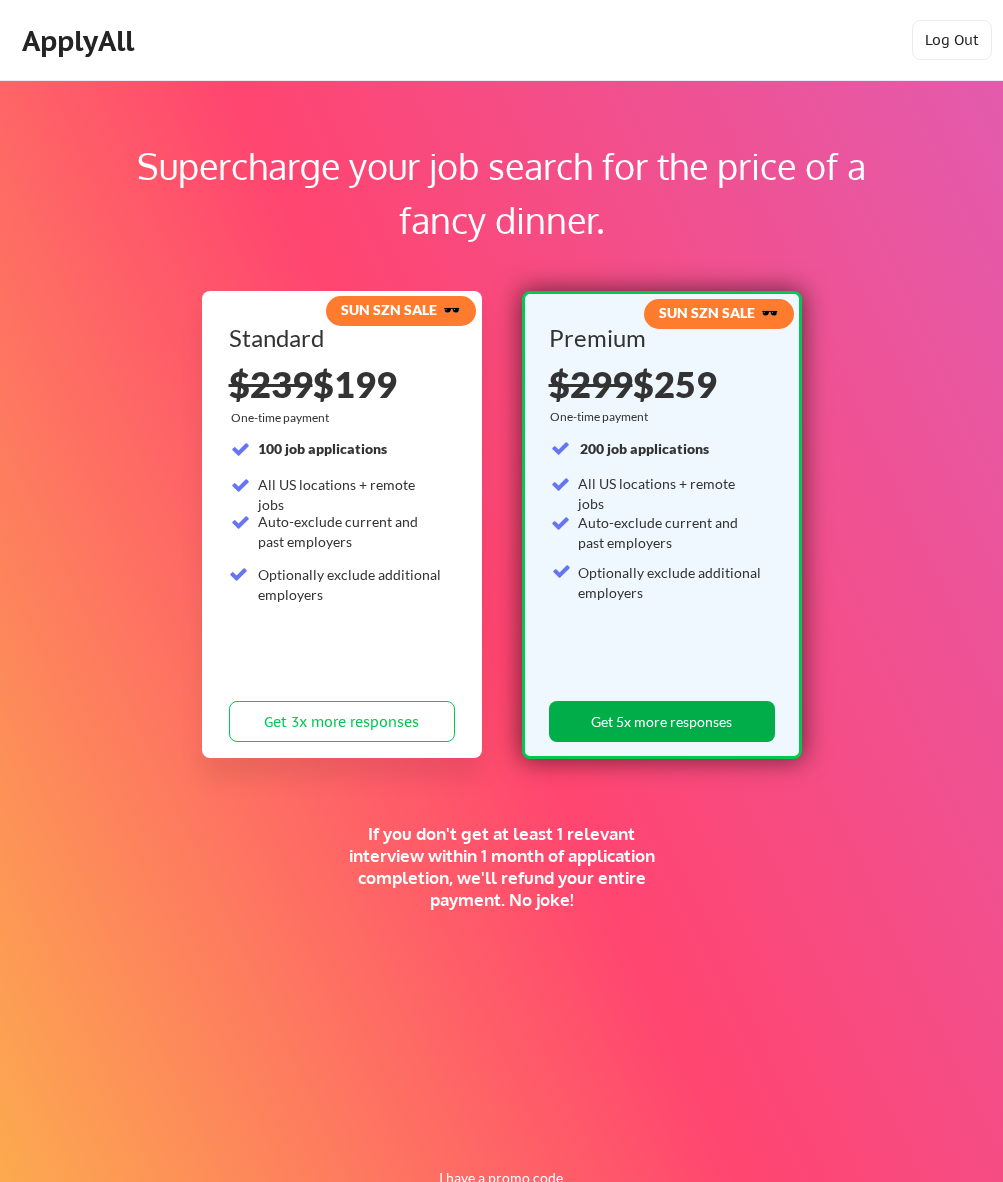 click on "Get 5x more responses" at bounding box center [662, 721] 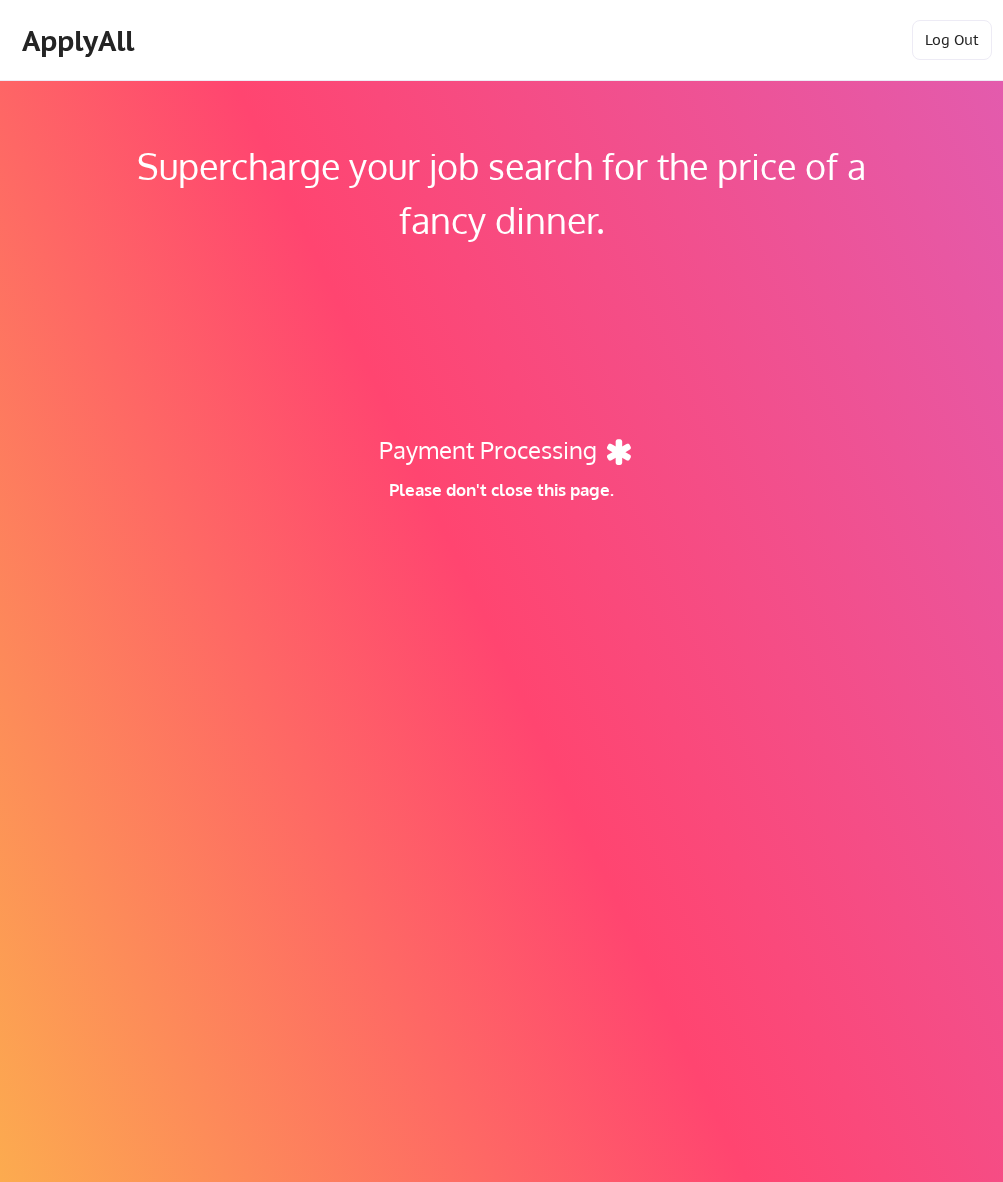 scroll, scrollTop: 0, scrollLeft: 0, axis: both 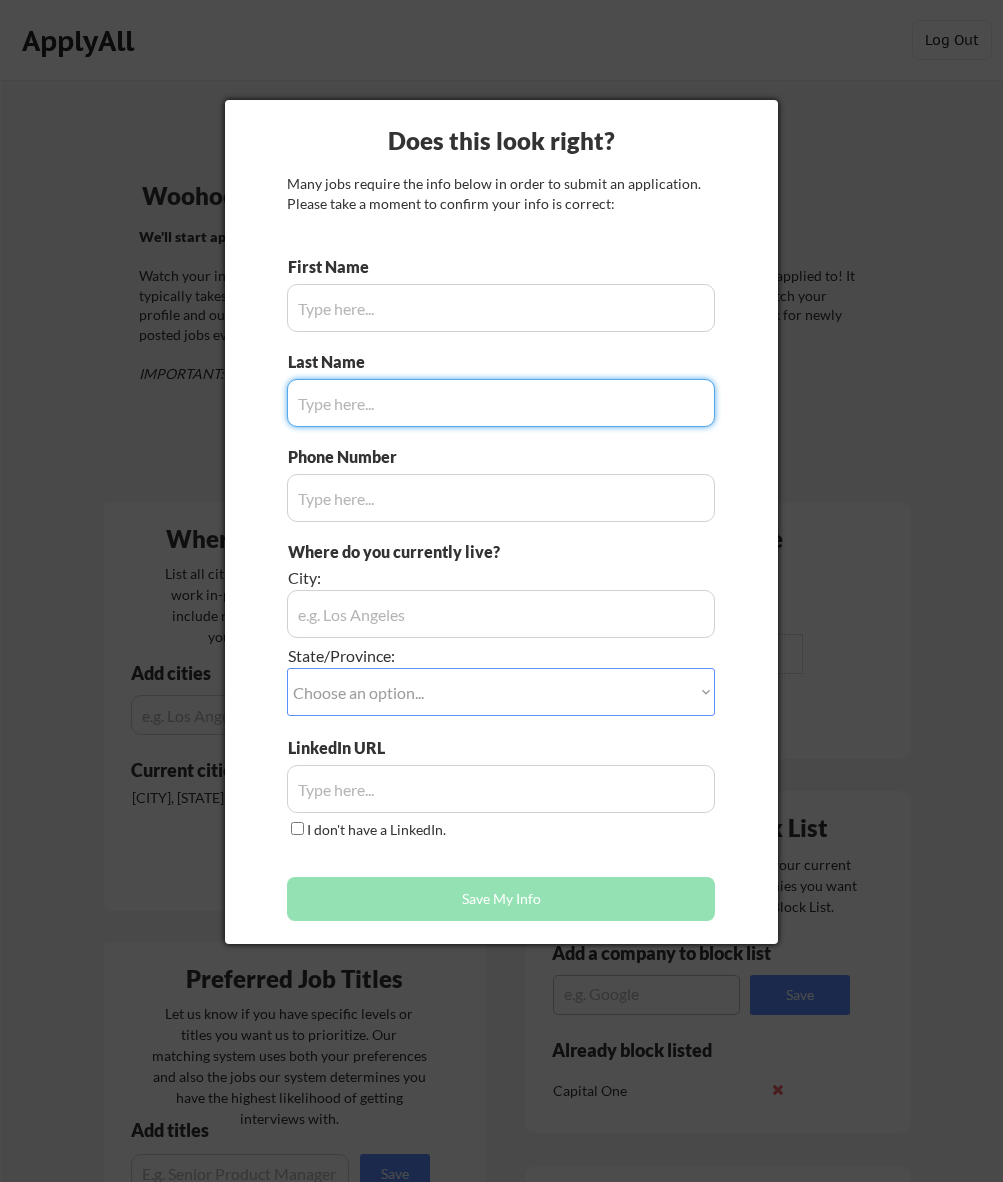 type on "[FIRST]" 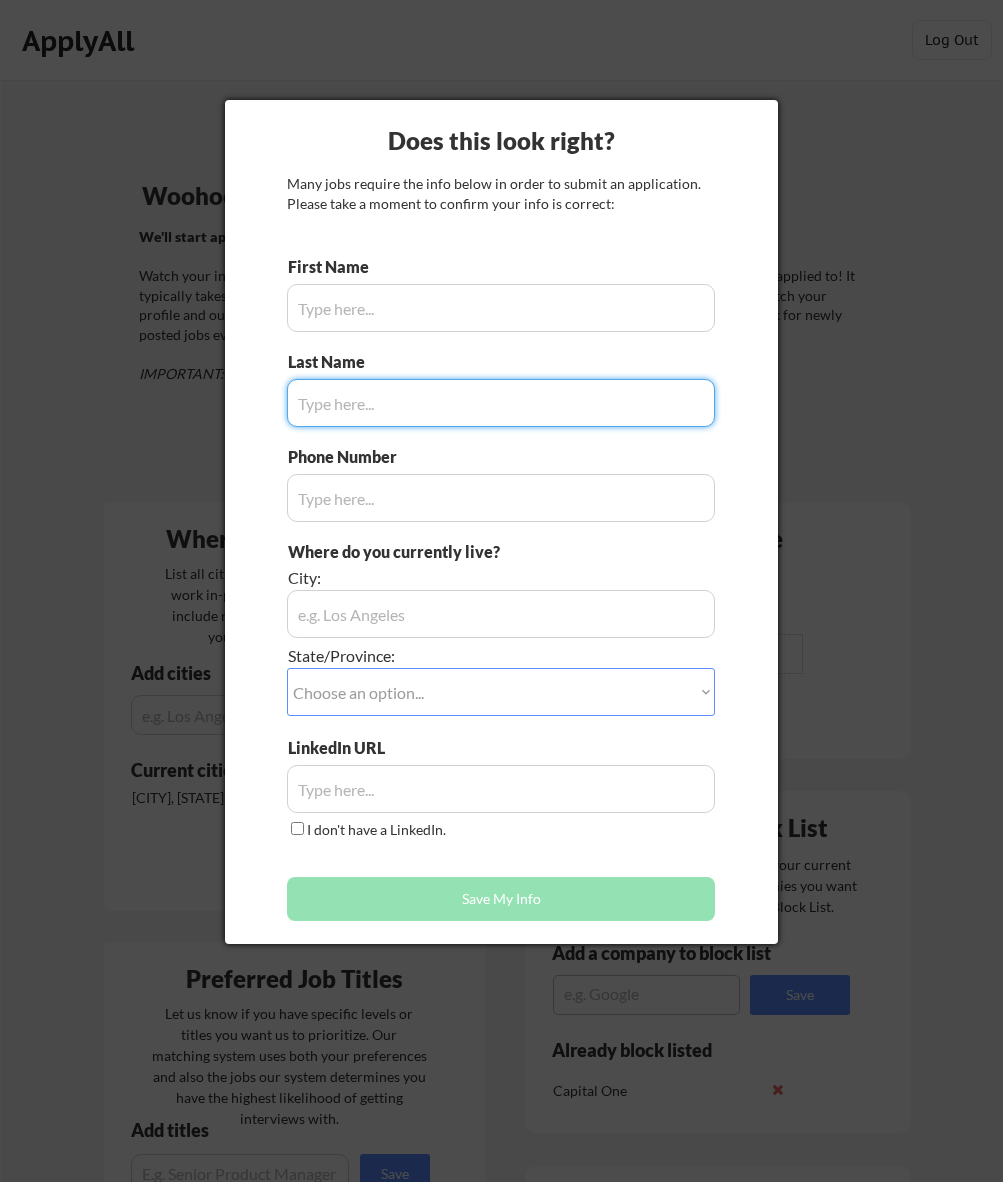 type on "[PHONE]" 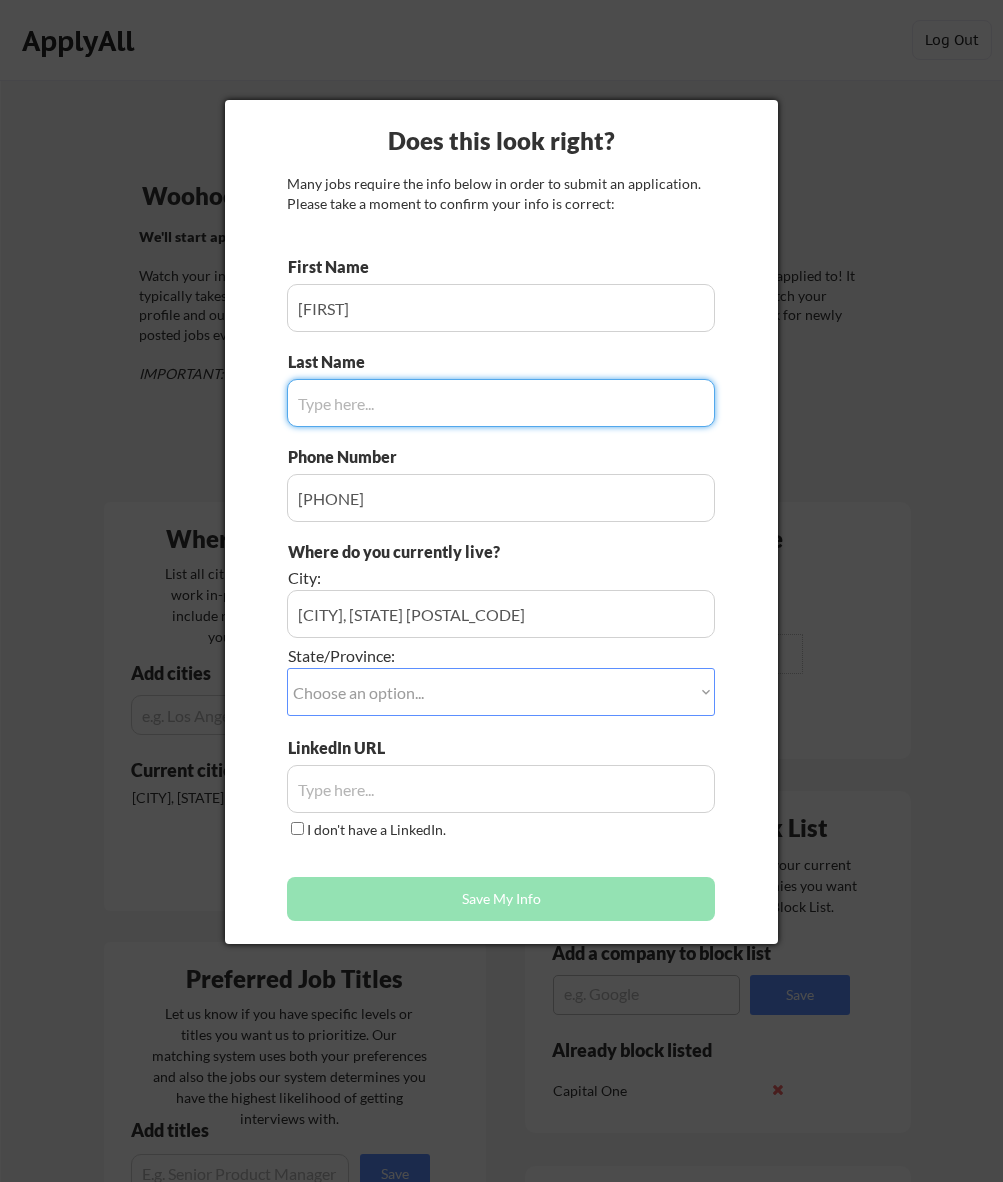 click at bounding box center [501, 403] 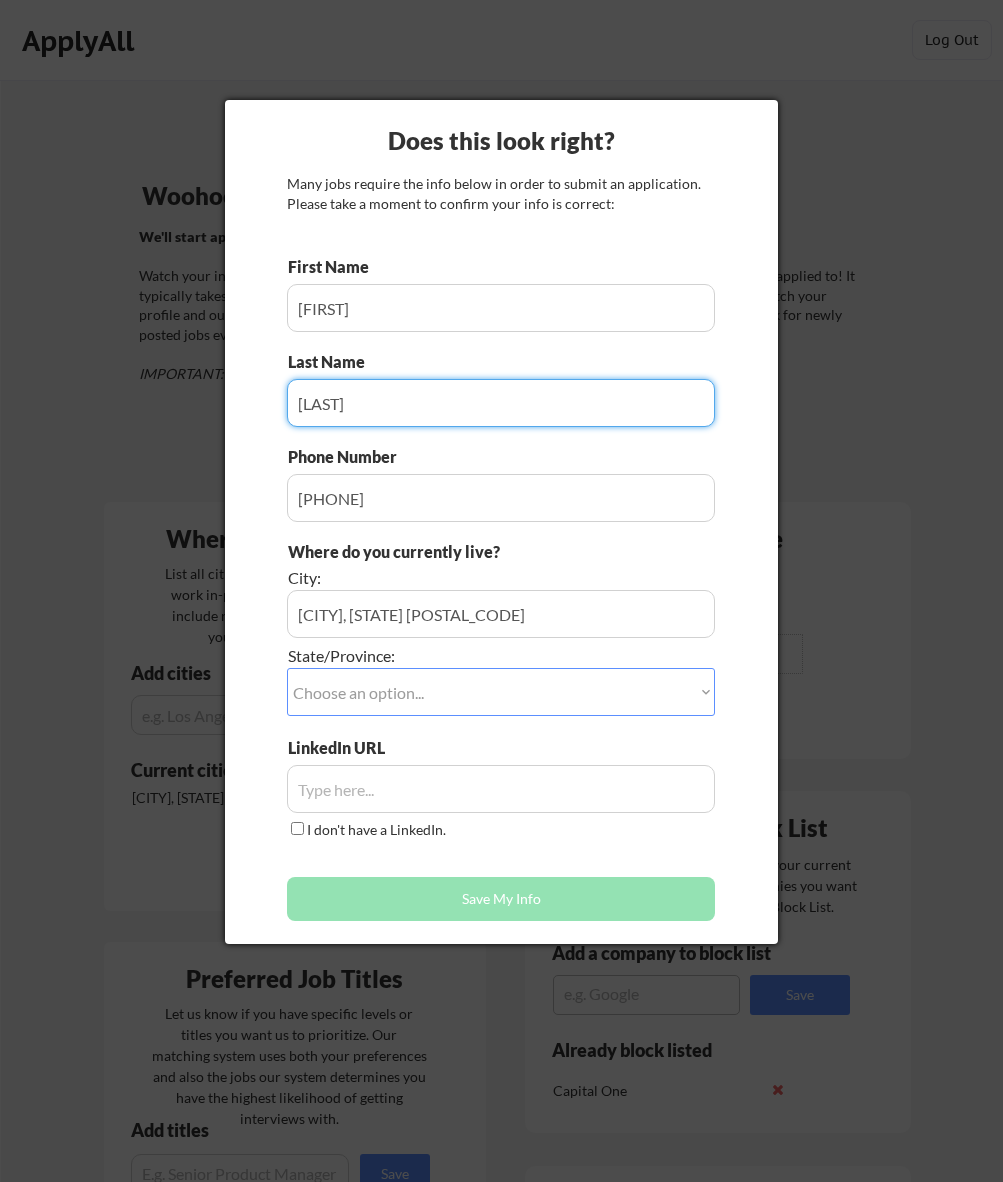 type on "[LAST]" 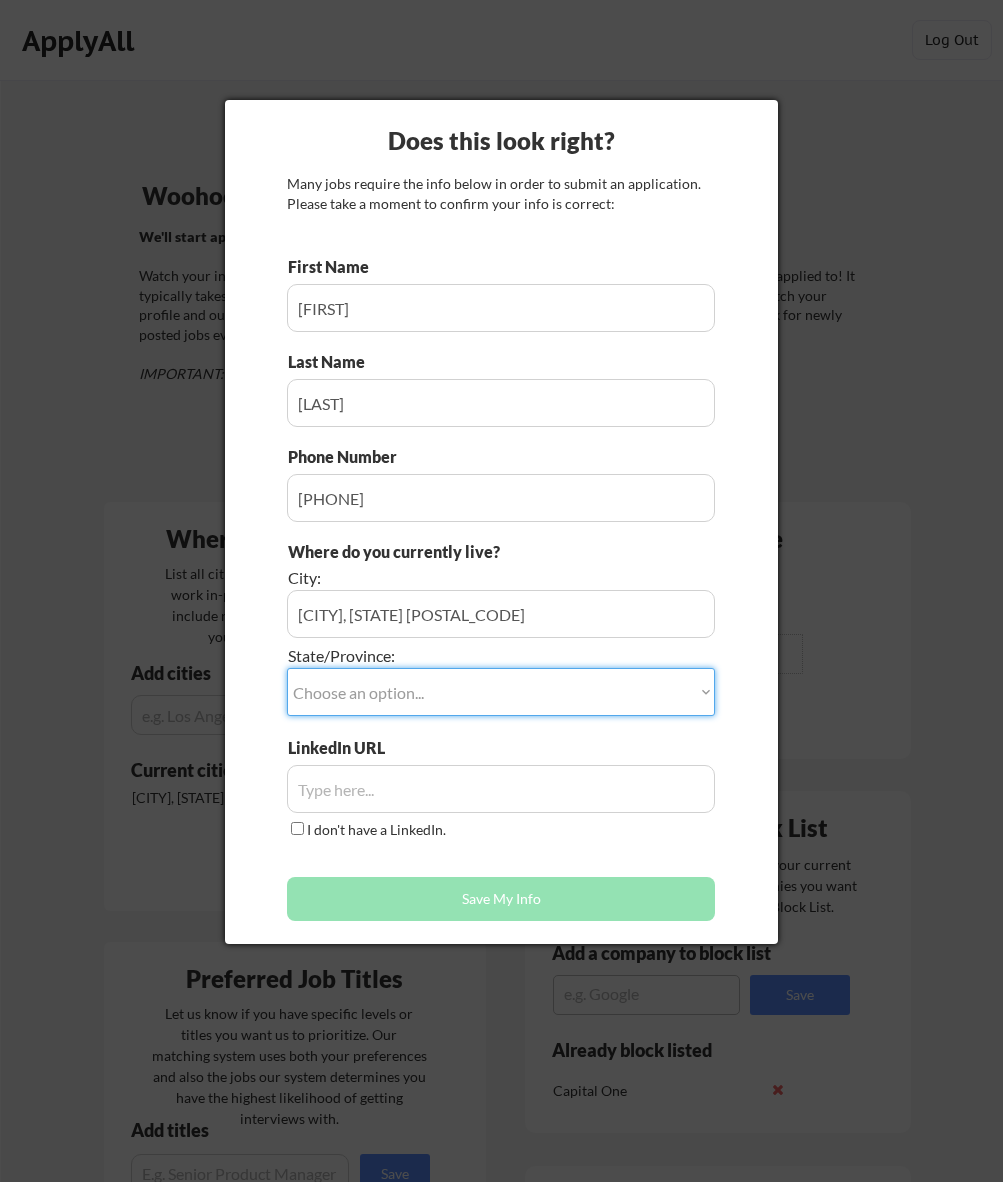 select on "[STATE]" 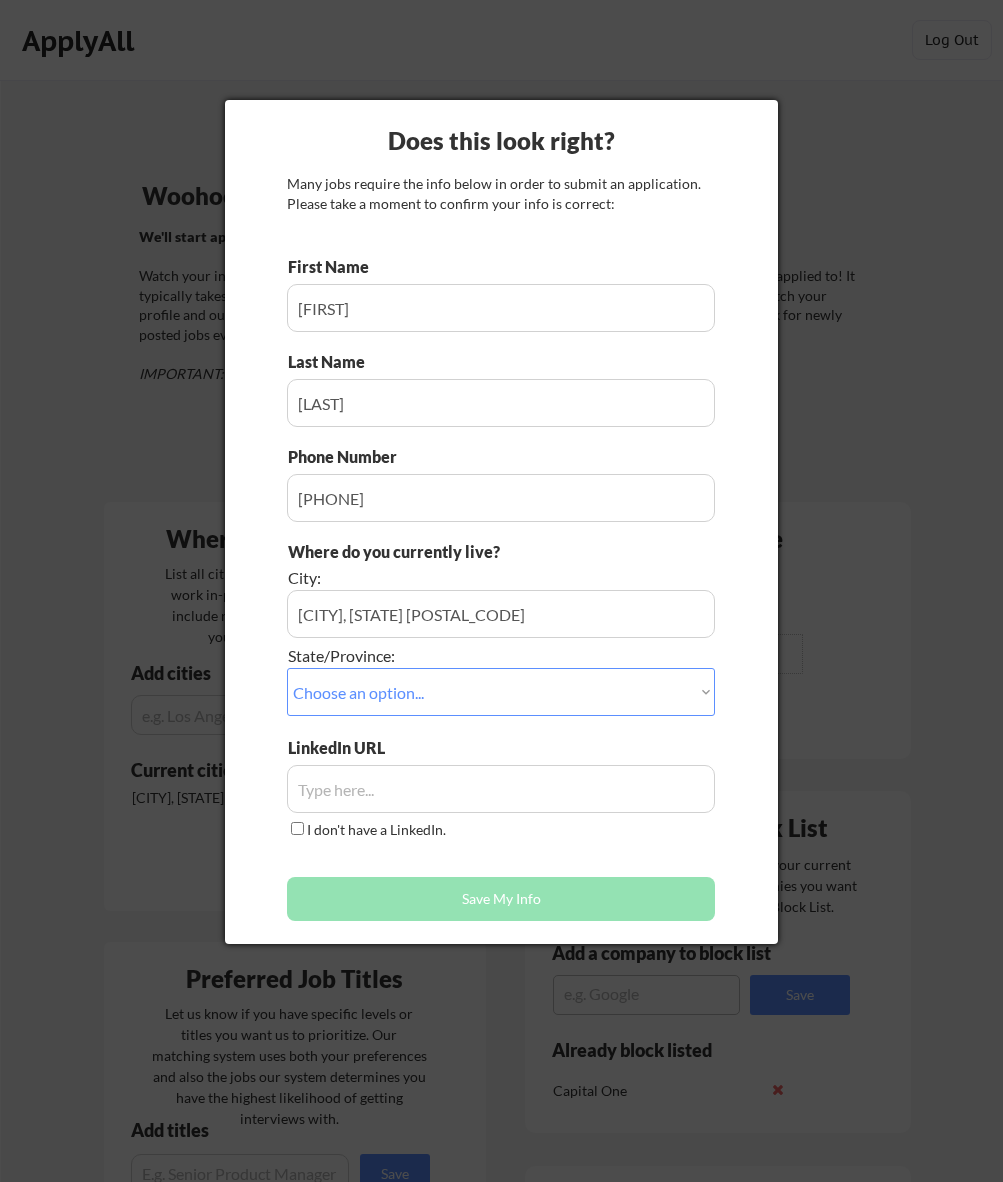 click at bounding box center (501, 789) 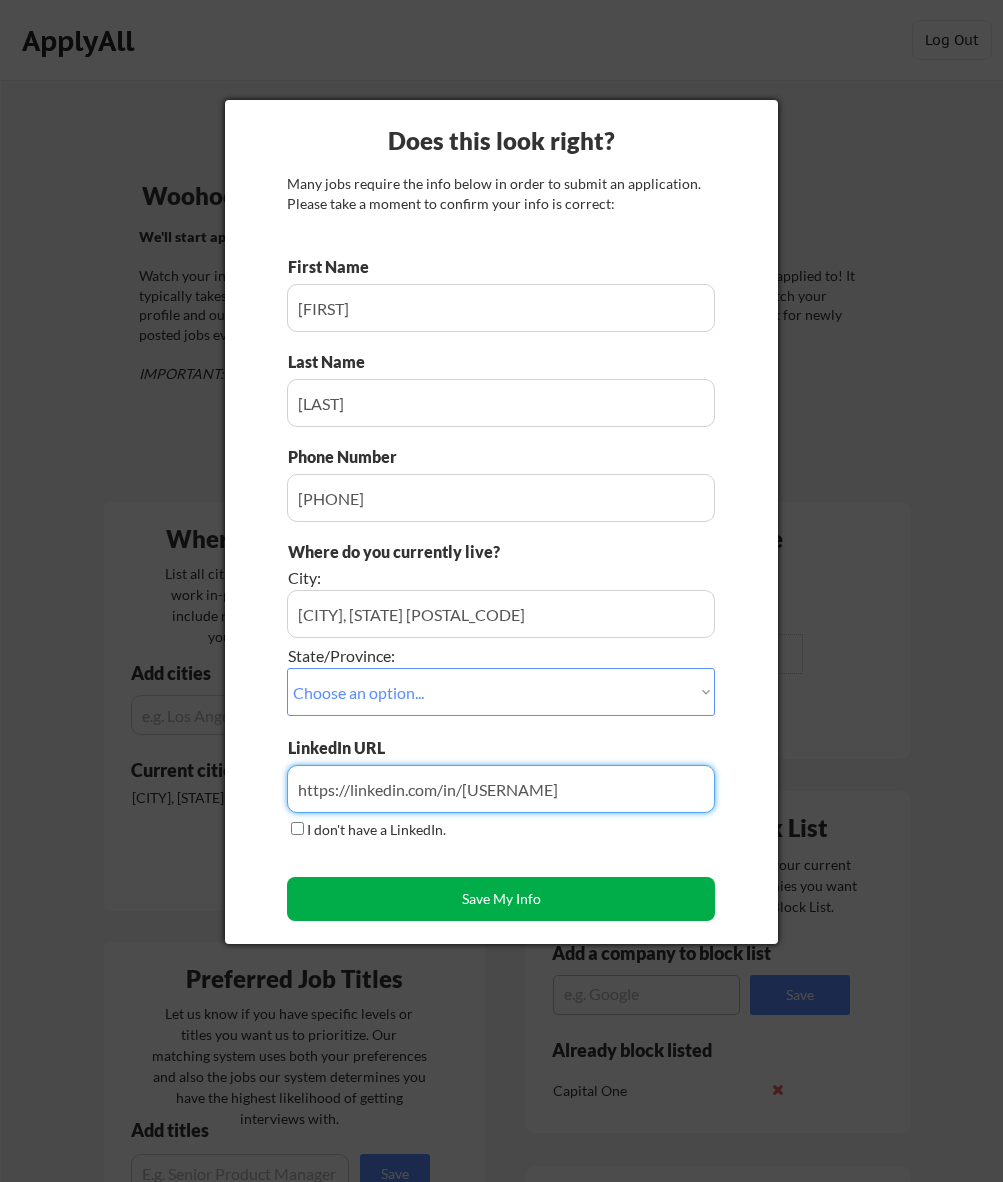 type on "https://linkedin.com/in/[USERNAME]" 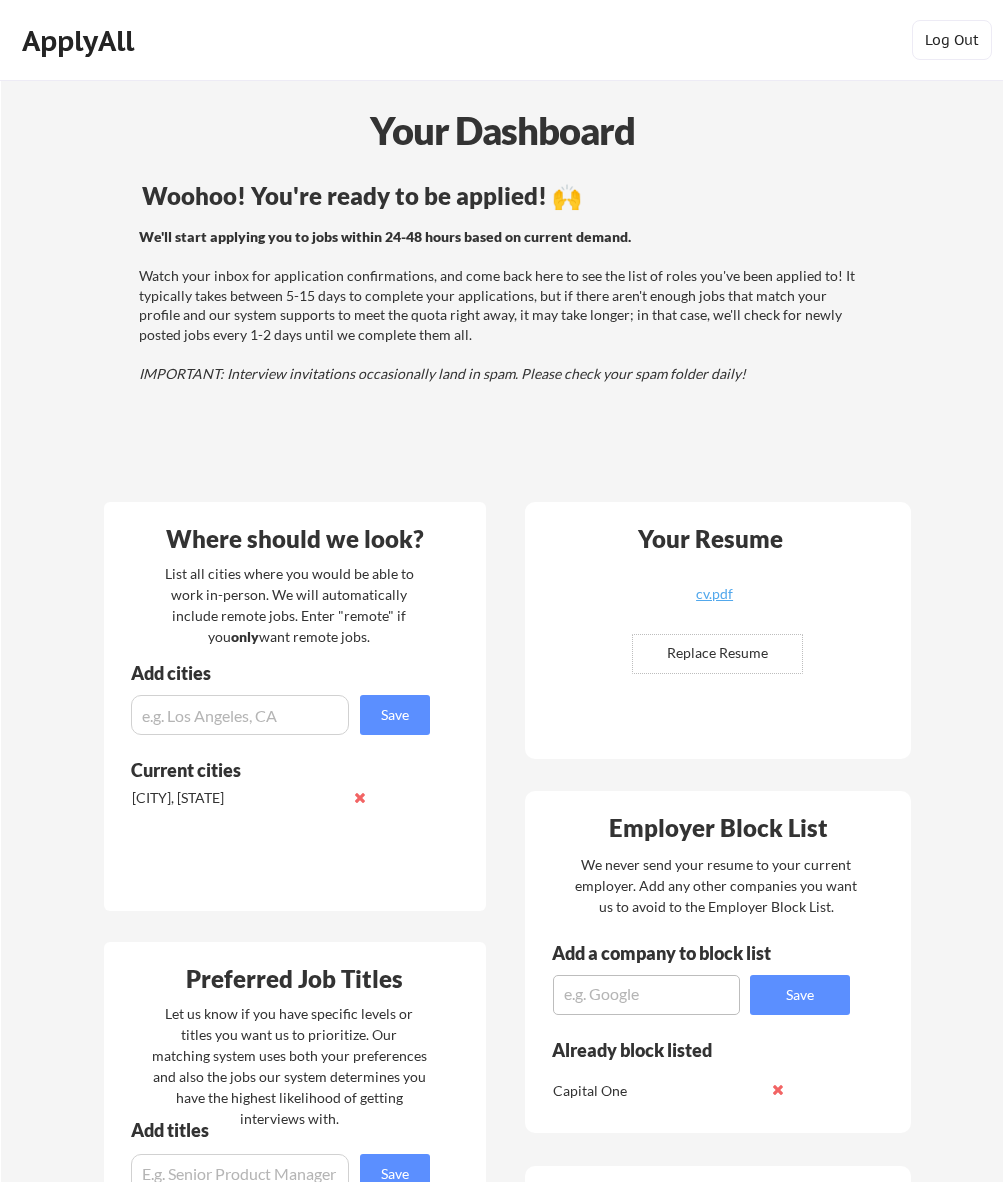 scroll, scrollTop: 0, scrollLeft: 0, axis: both 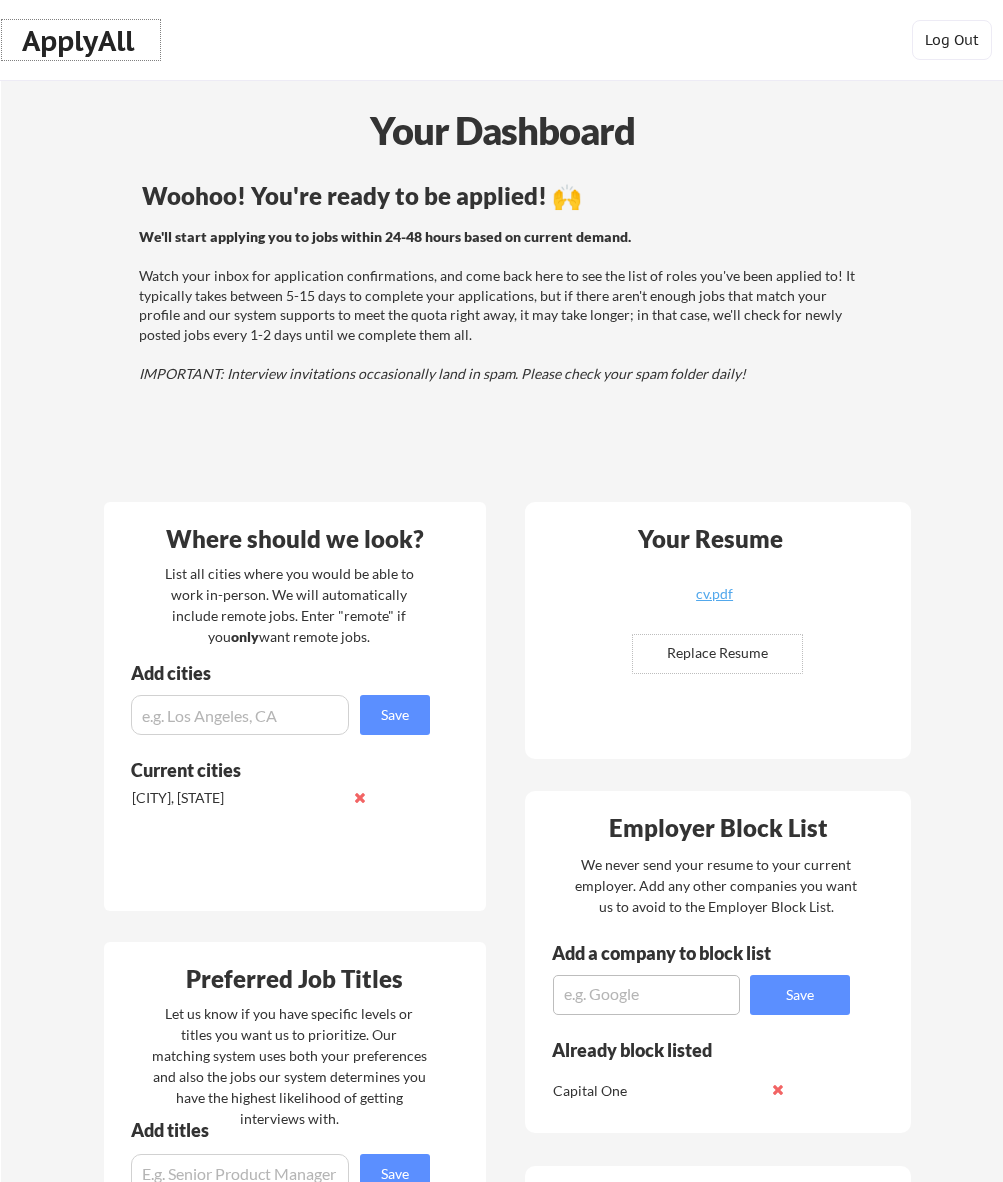 click on "ApplyAll" at bounding box center (81, 41) 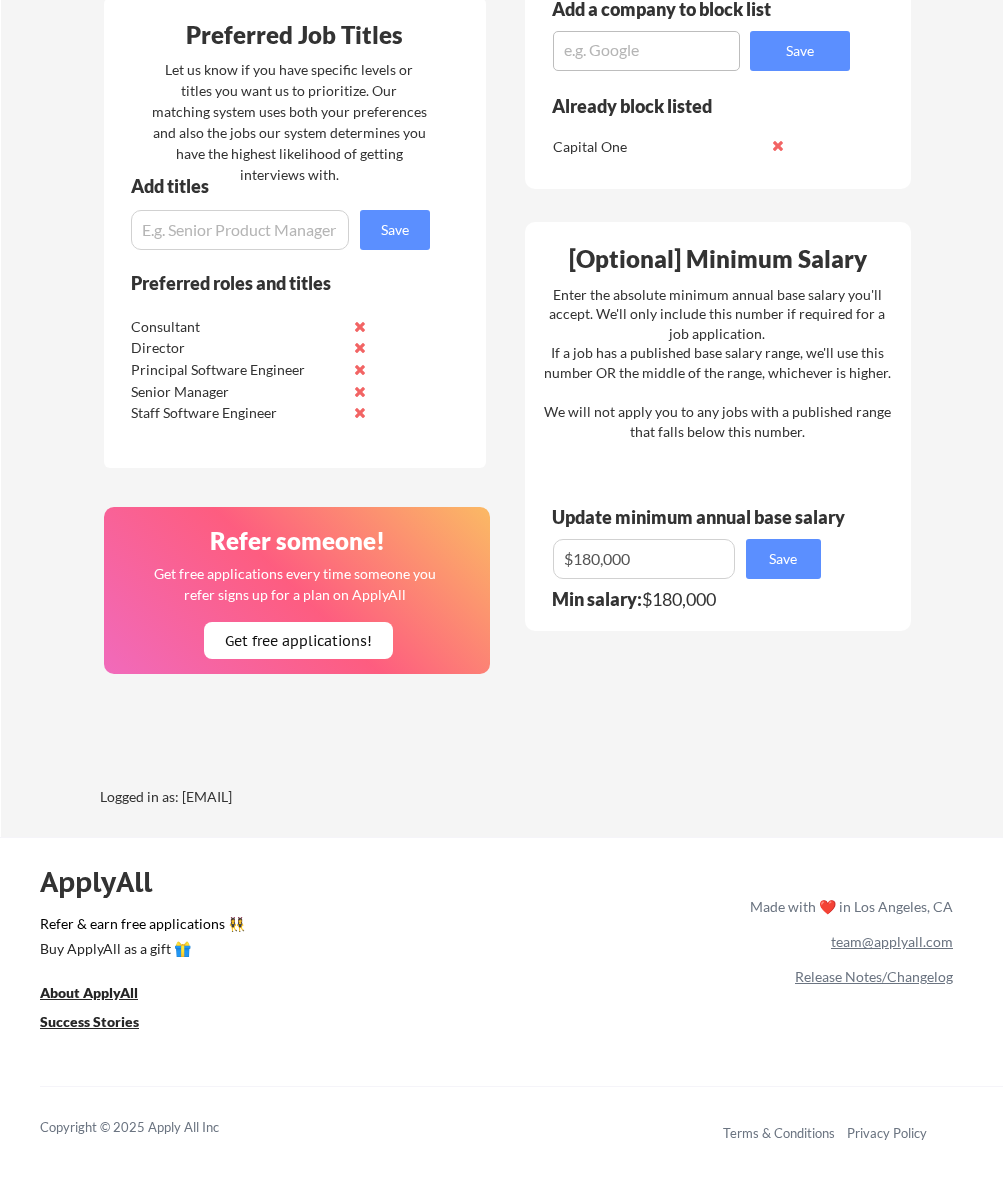 scroll, scrollTop: 944, scrollLeft: 0, axis: vertical 